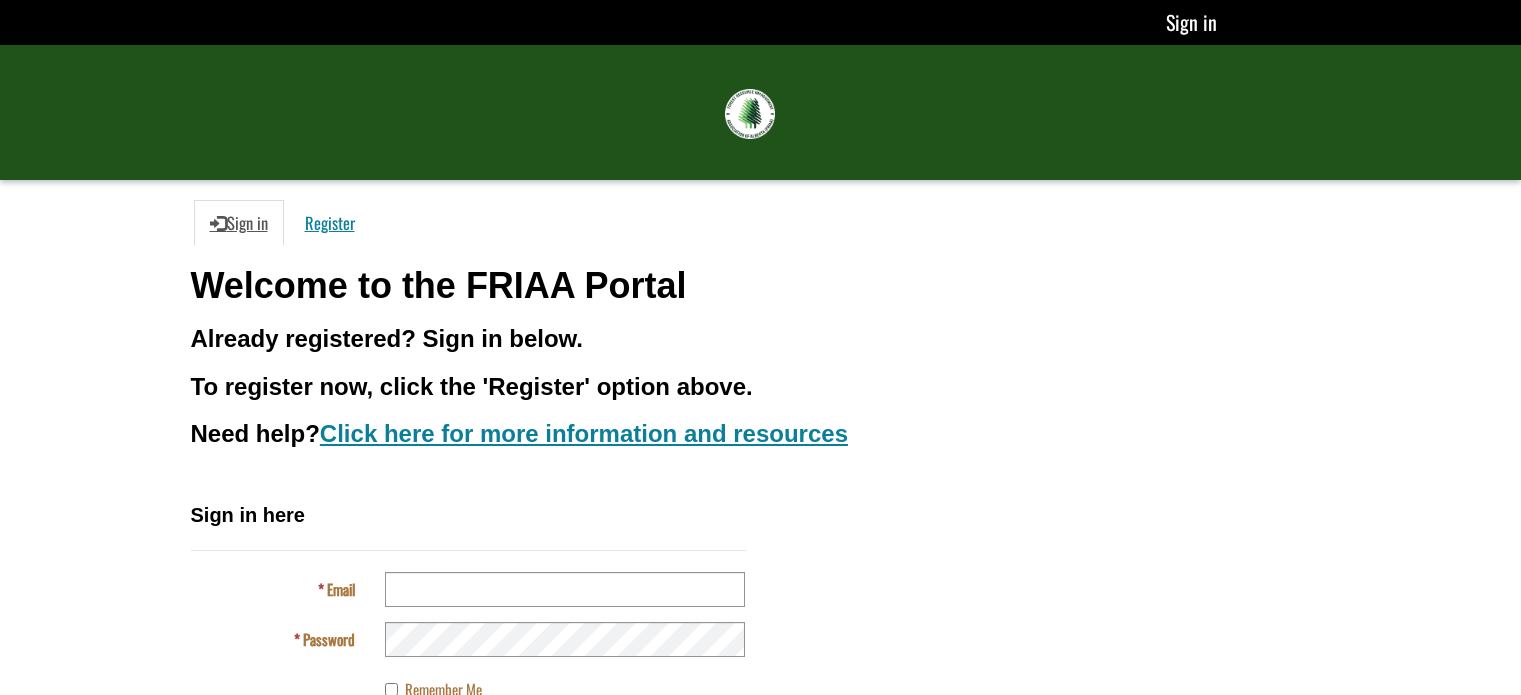 scroll, scrollTop: 0, scrollLeft: 0, axis: both 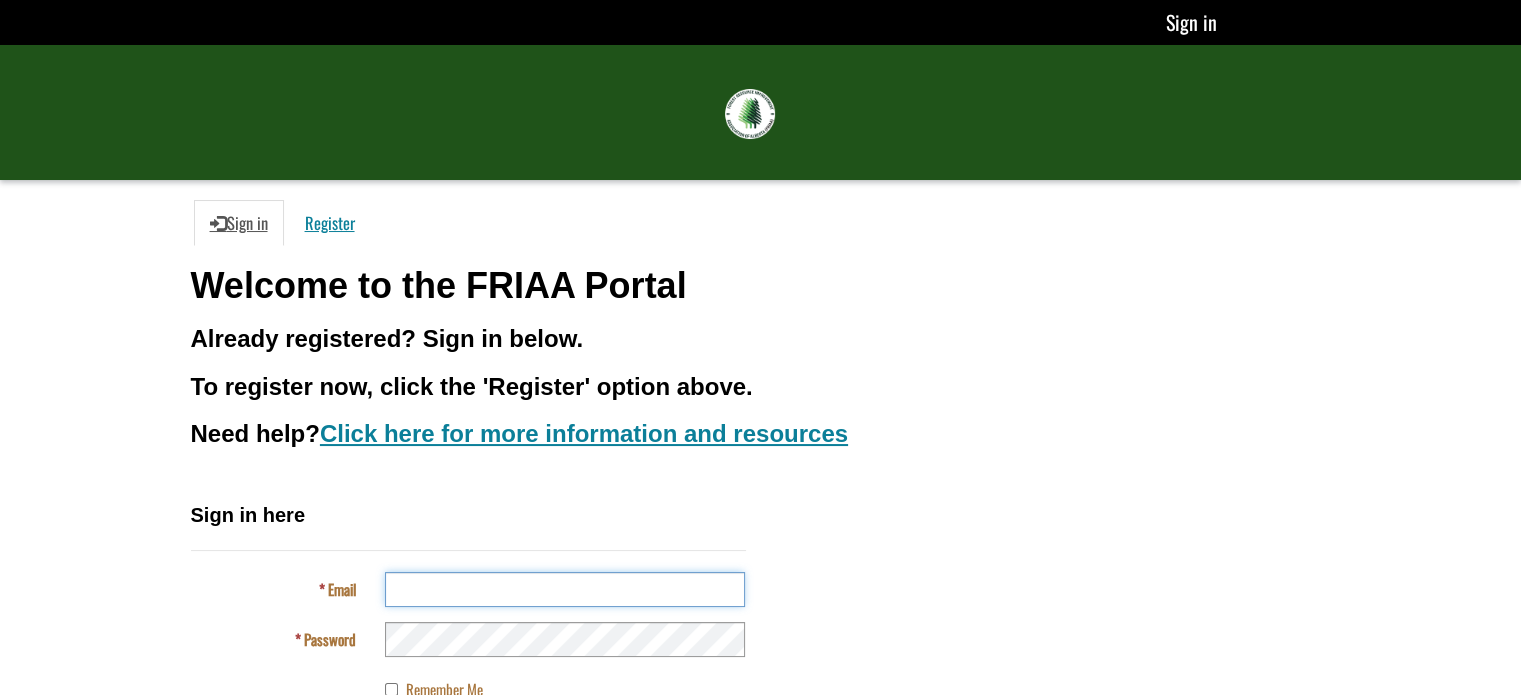 type on "**********" 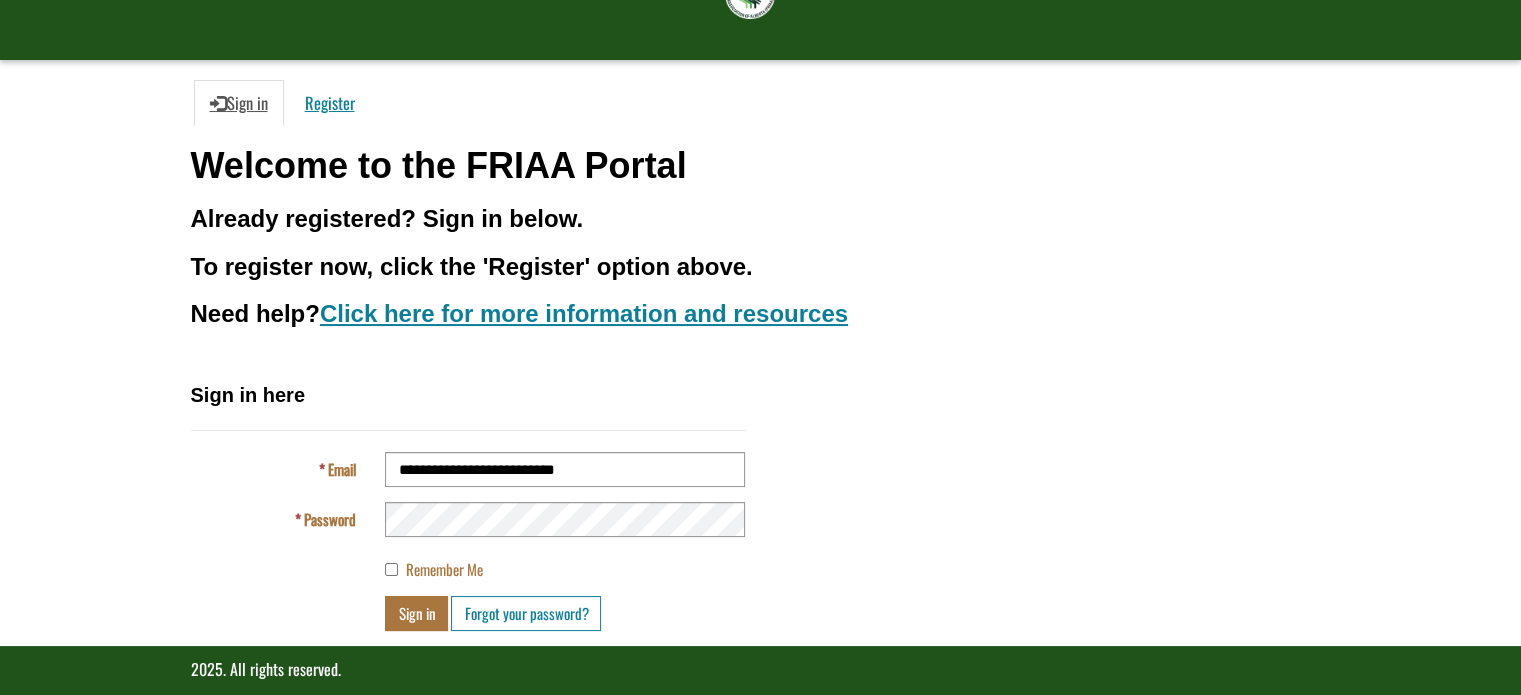 scroll, scrollTop: 140, scrollLeft: 0, axis: vertical 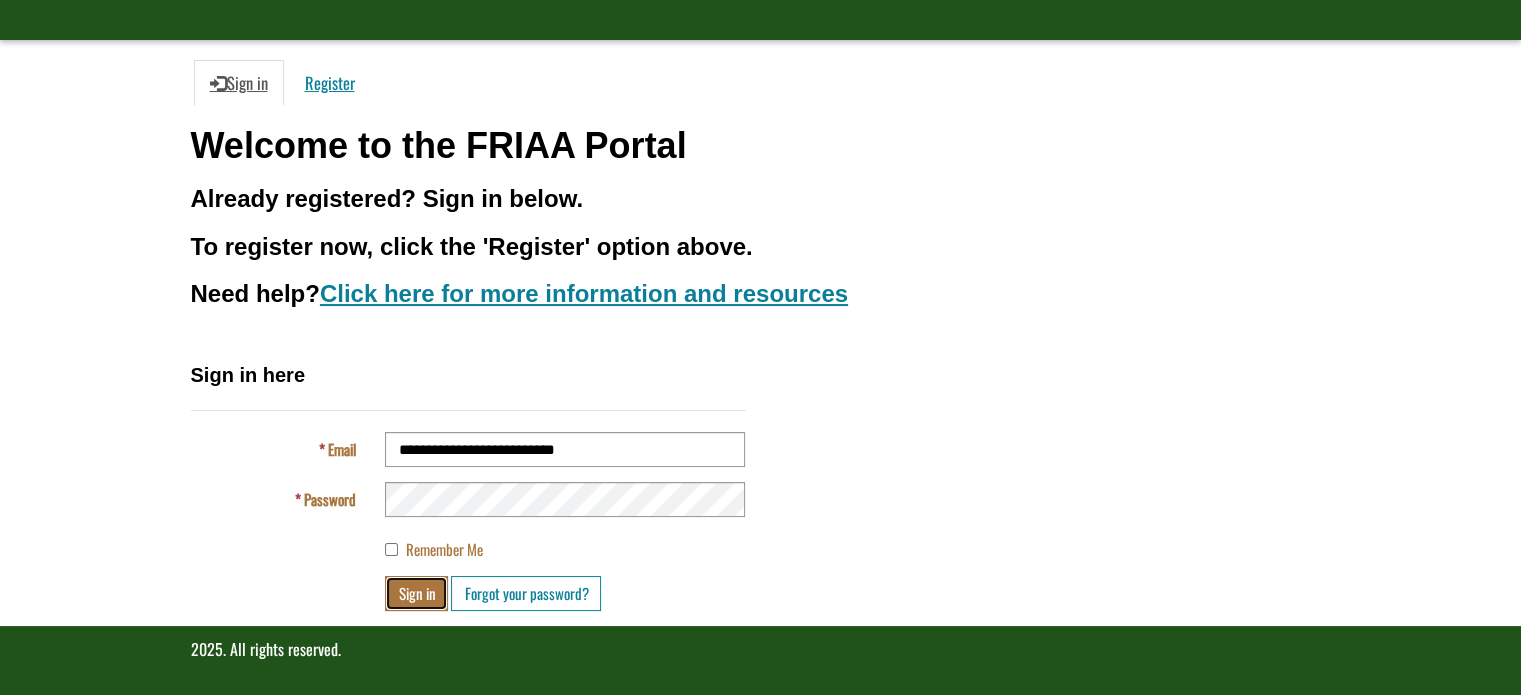 click on "Sign in" at bounding box center (416, 593) 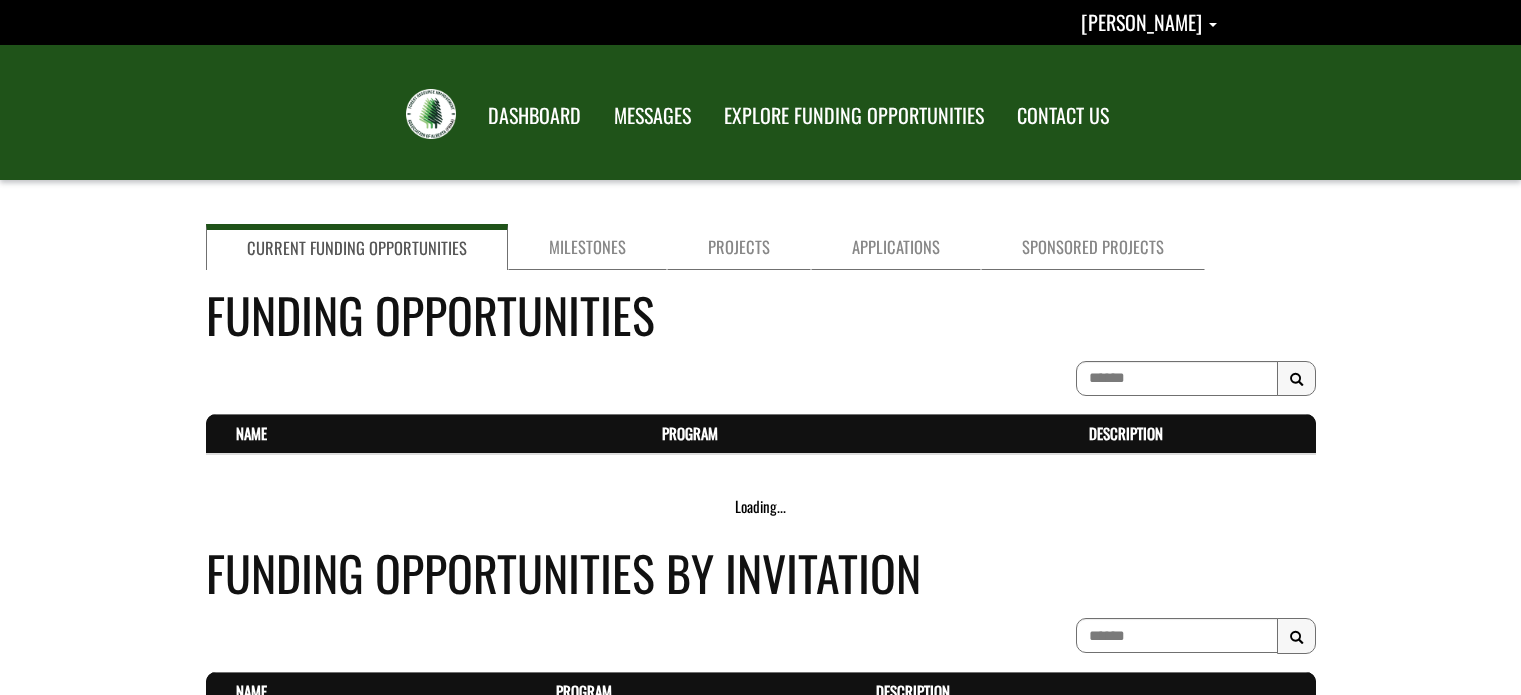 scroll, scrollTop: 0, scrollLeft: 0, axis: both 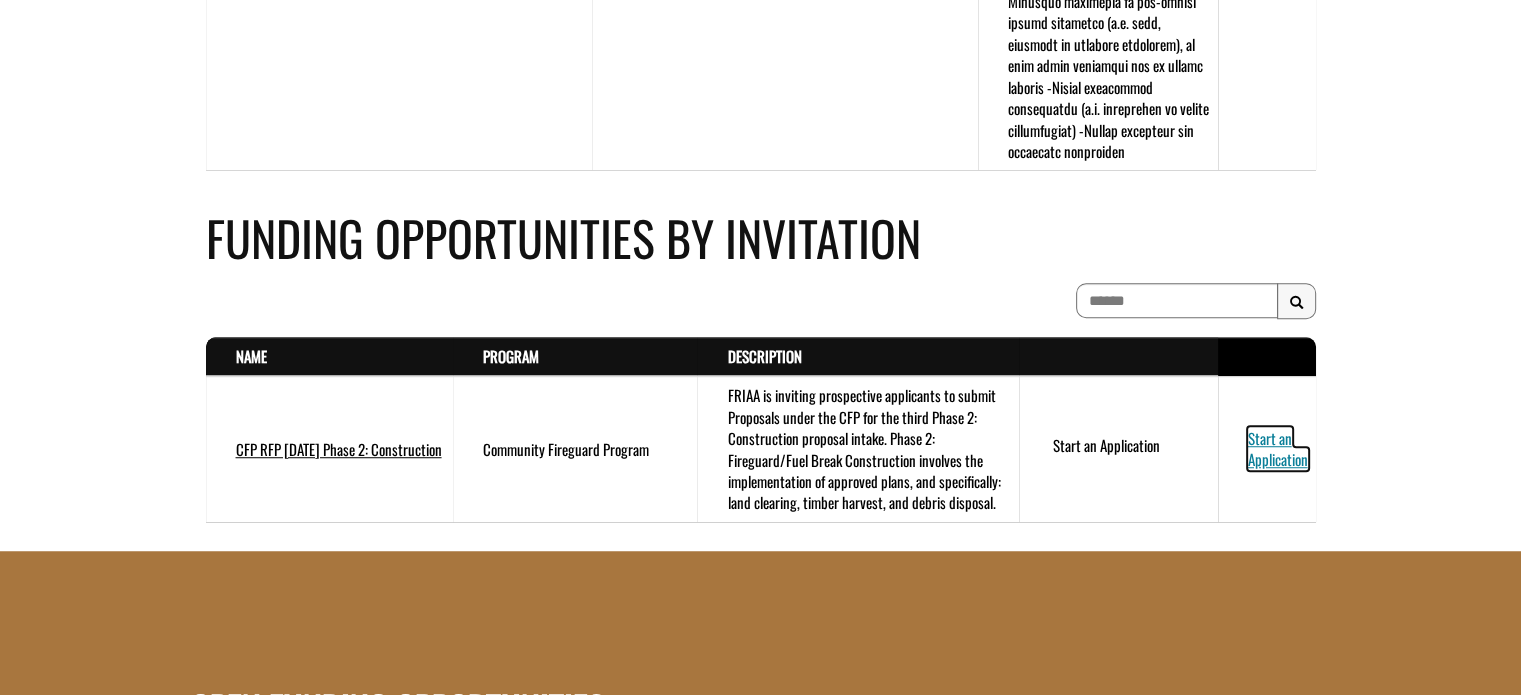 click on "Start an Application" at bounding box center [1278, 448] 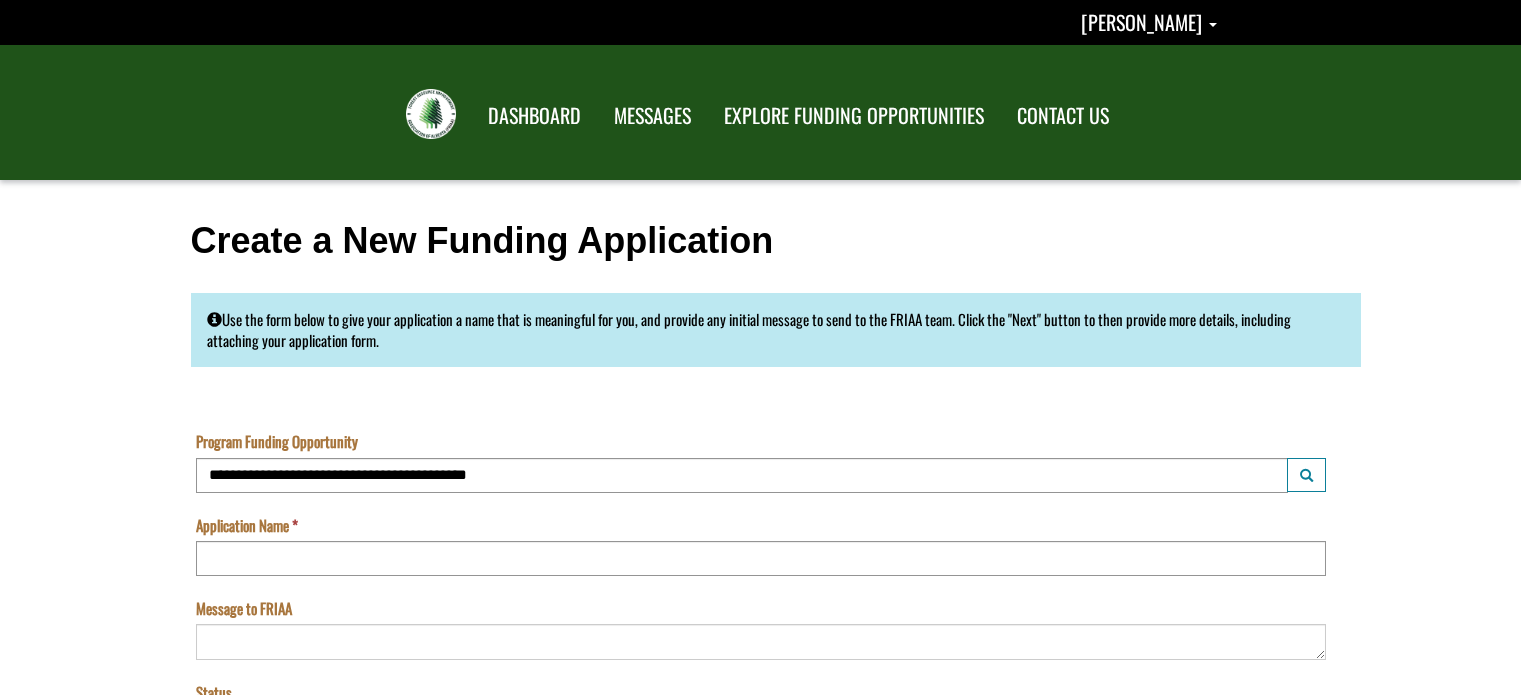 scroll, scrollTop: 0, scrollLeft: 0, axis: both 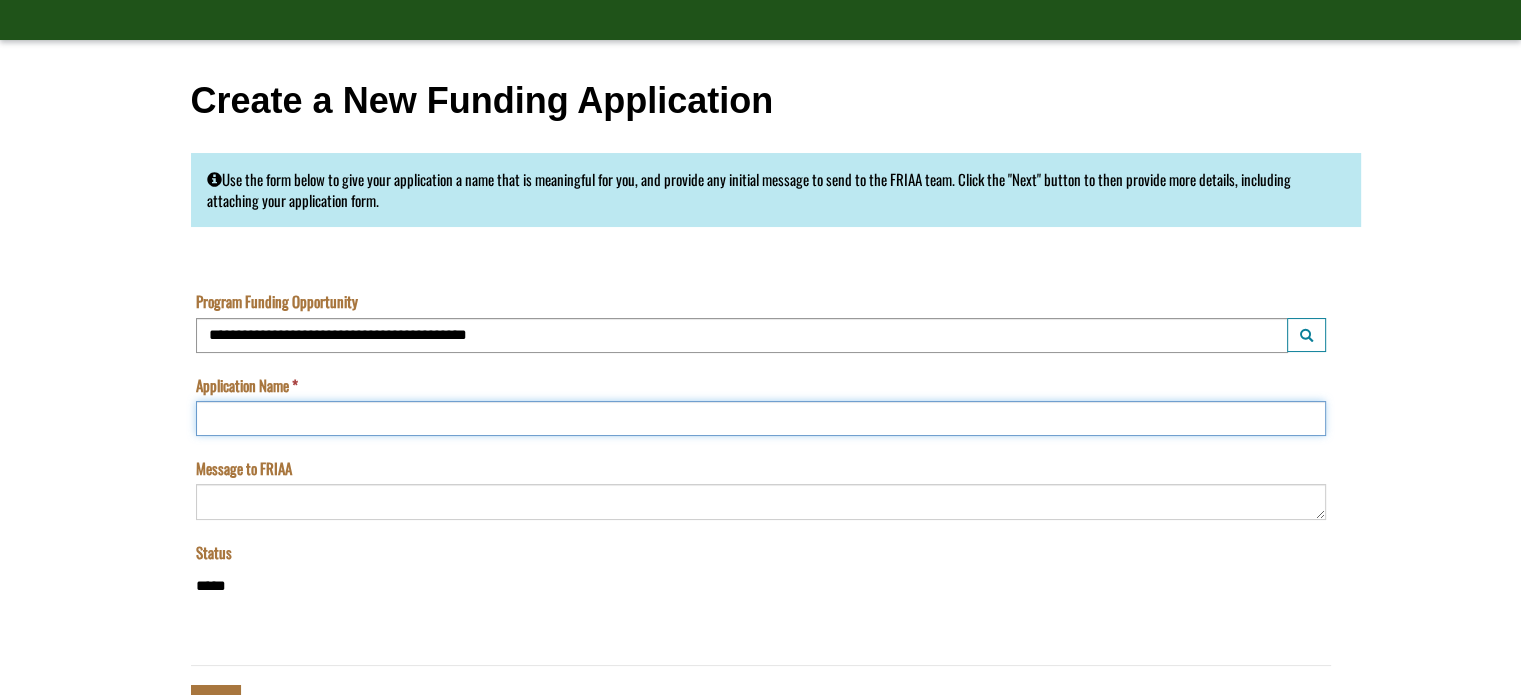 click on "Application Name" at bounding box center (761, 418) 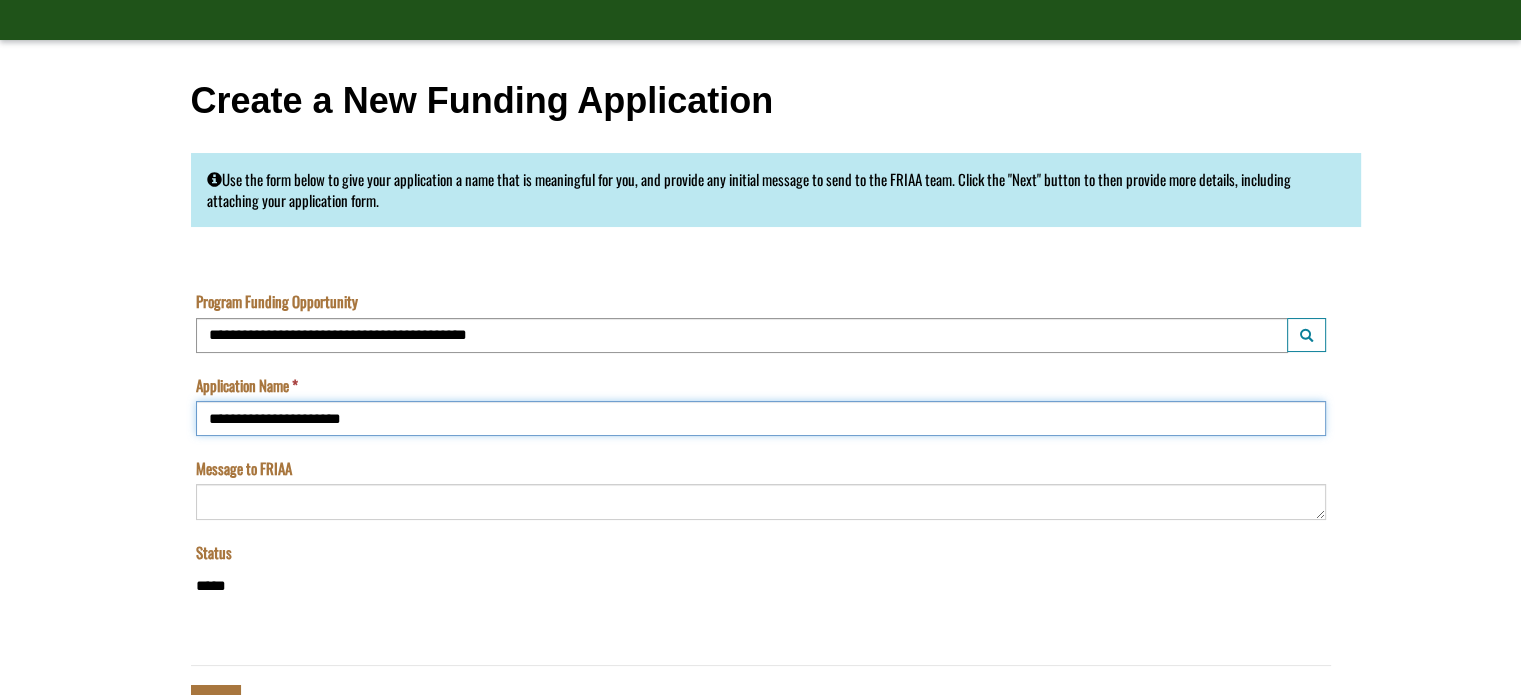 scroll, scrollTop: 255, scrollLeft: 0, axis: vertical 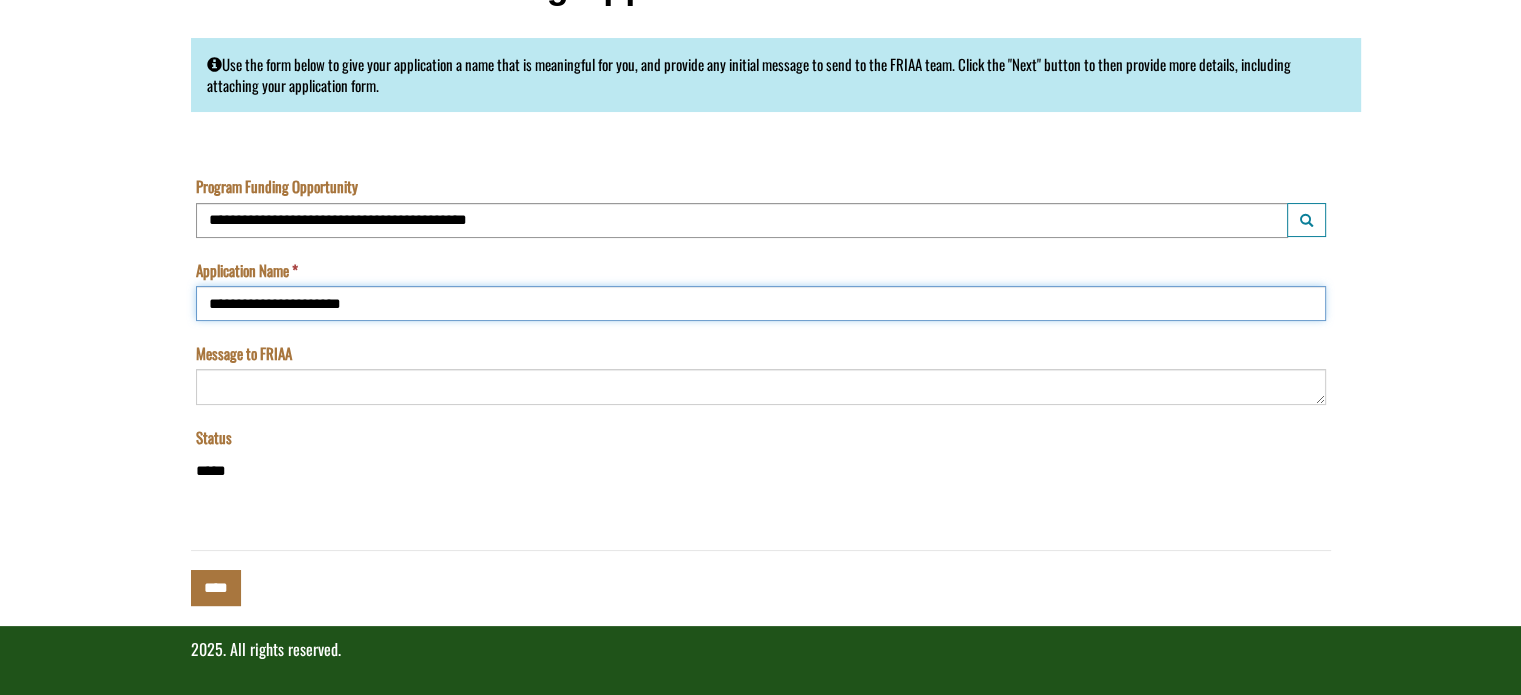 type on "**********" 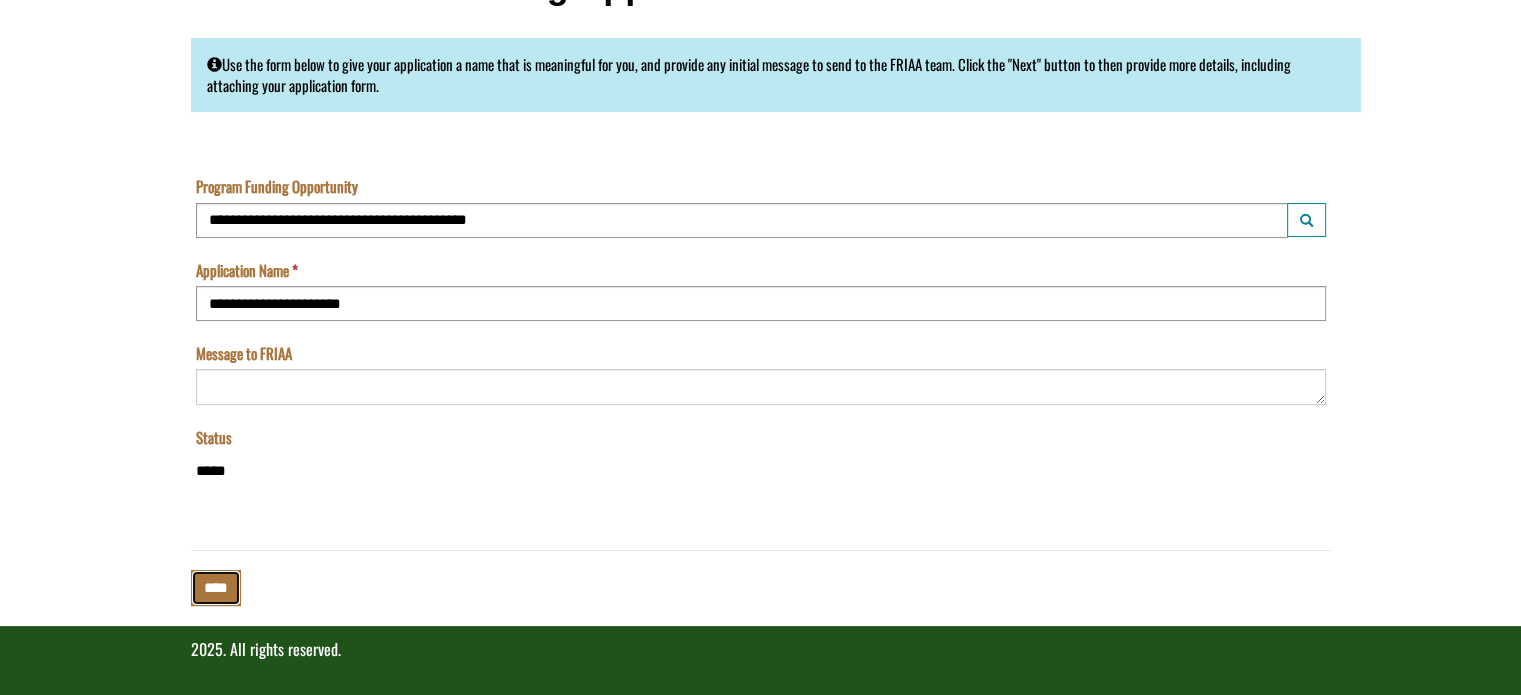 click on "****" at bounding box center (216, 587) 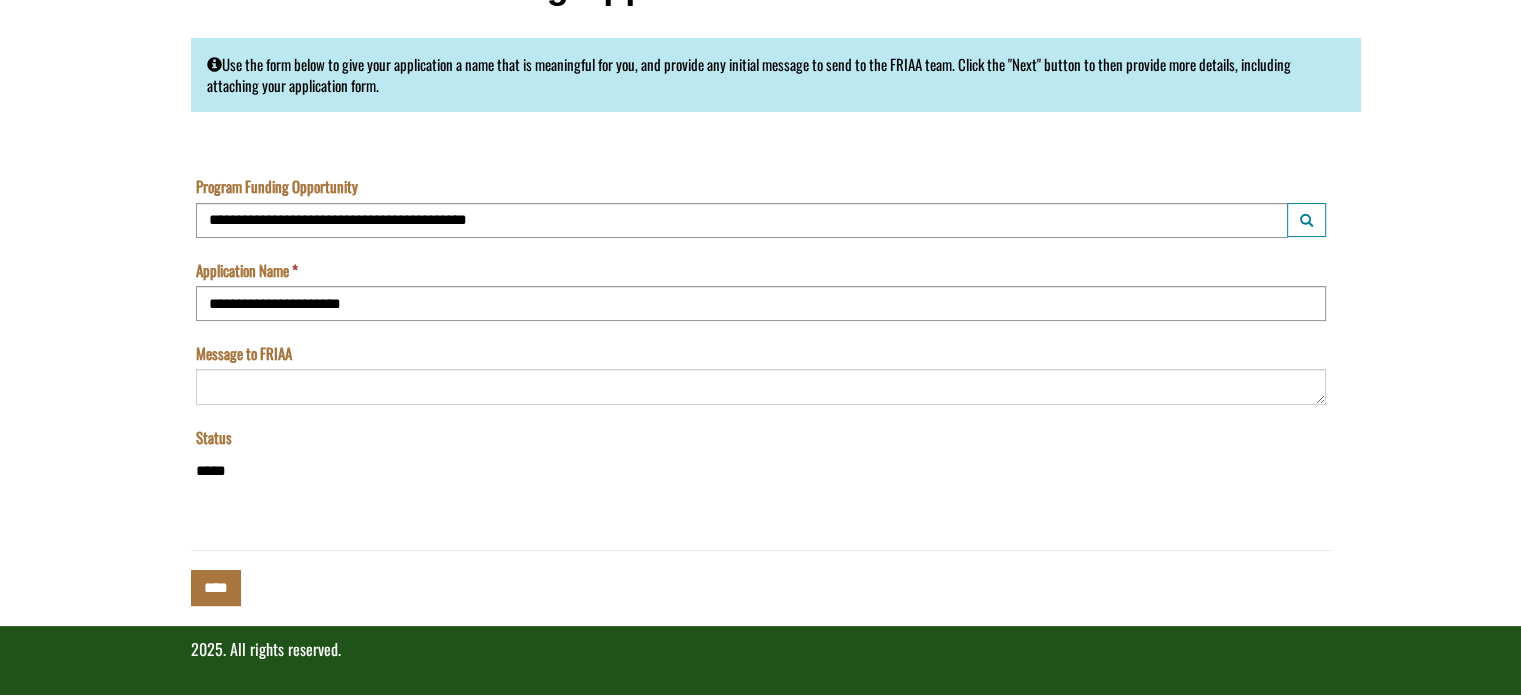 type on "**********" 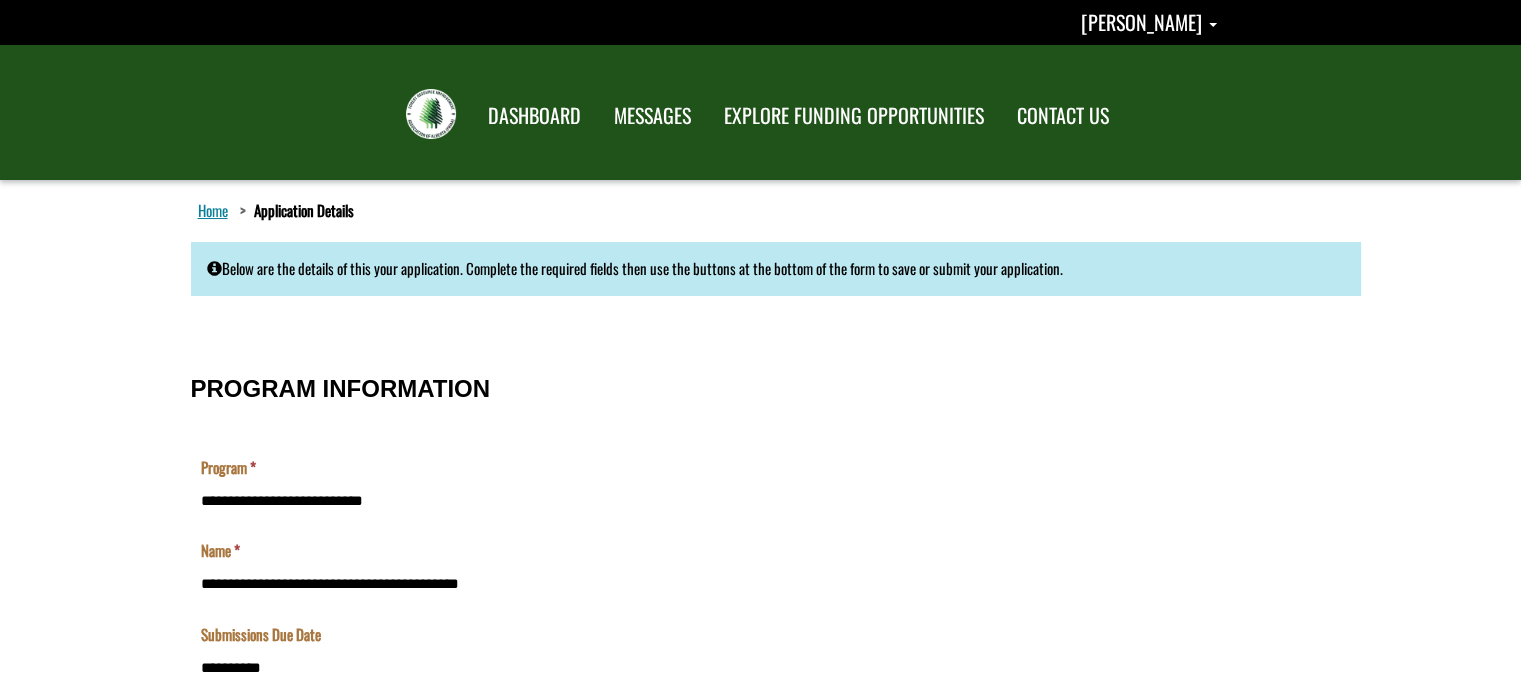 scroll, scrollTop: 0, scrollLeft: 0, axis: both 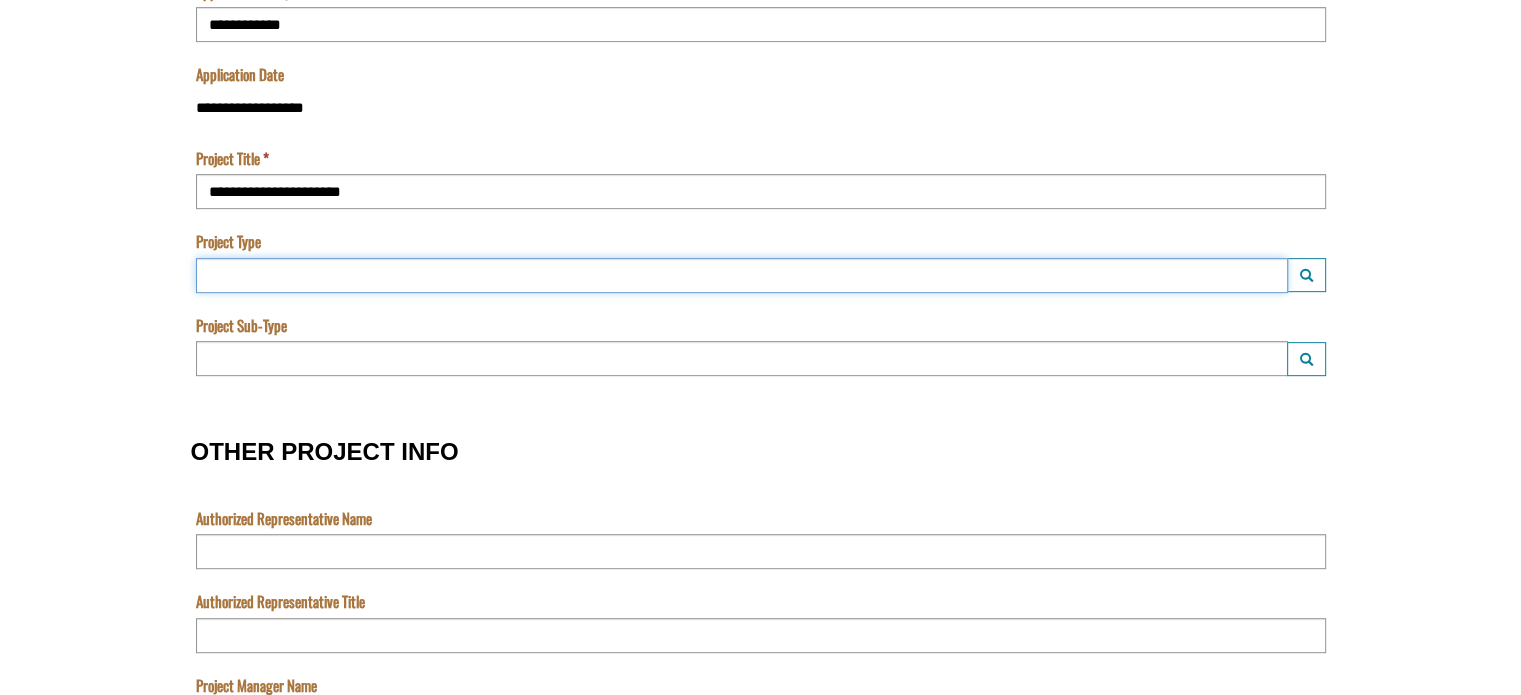 click at bounding box center (742, 275) 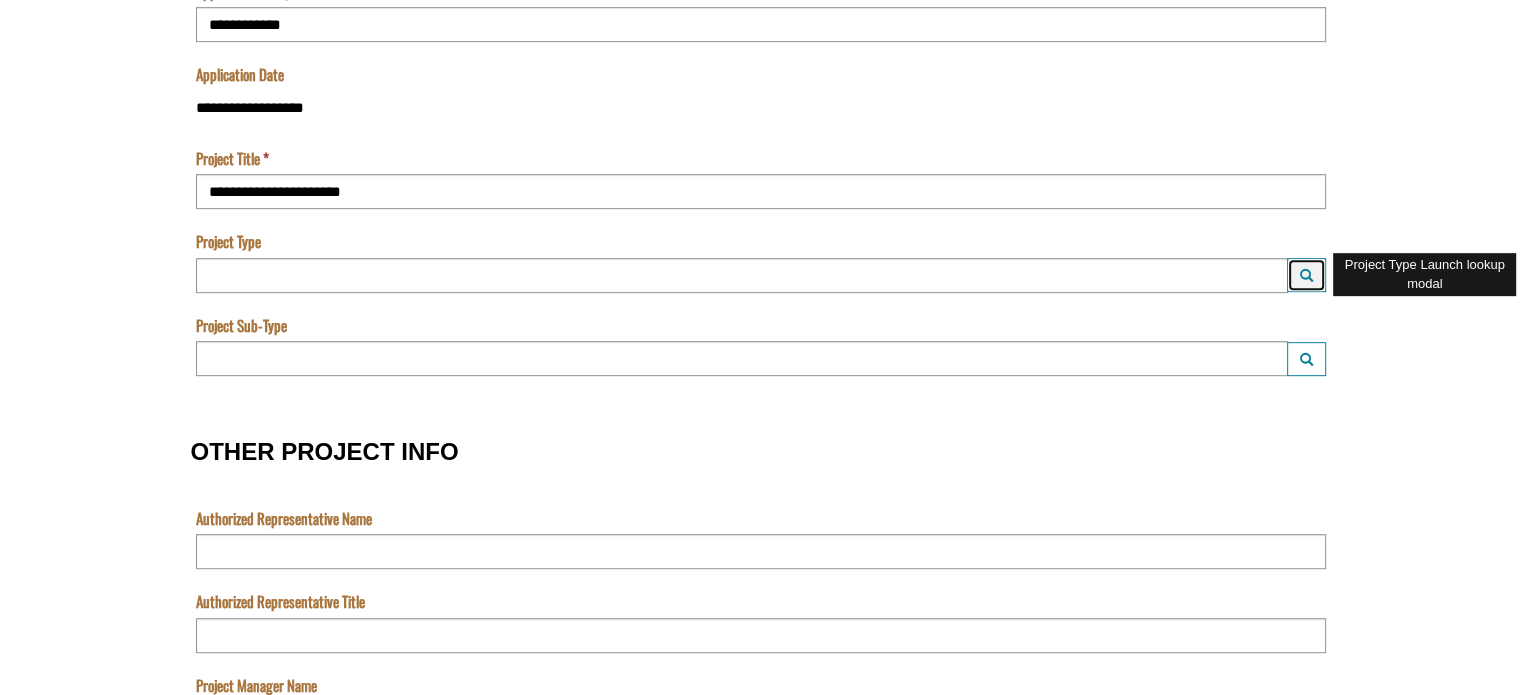 click on "Launch lookup modal" at bounding box center [1306, 275] 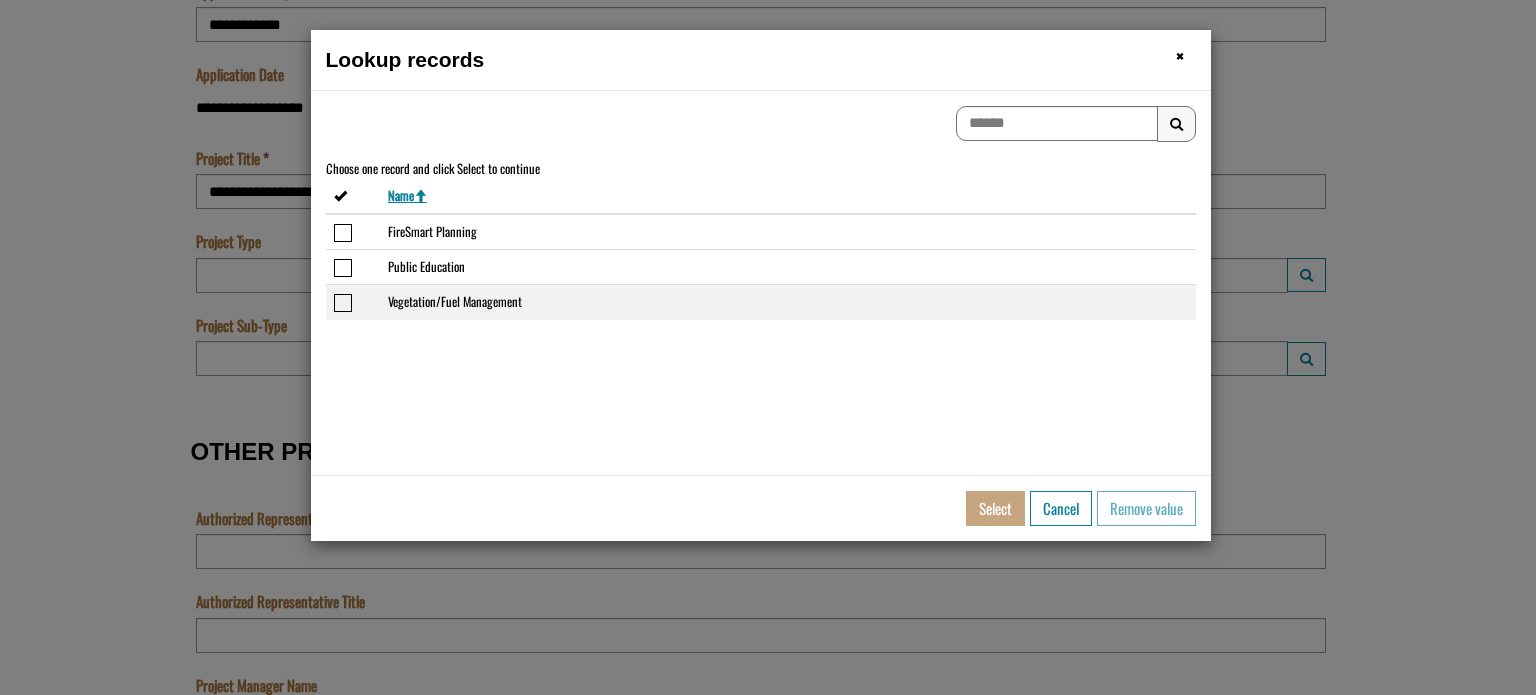 click at bounding box center (343, 303) 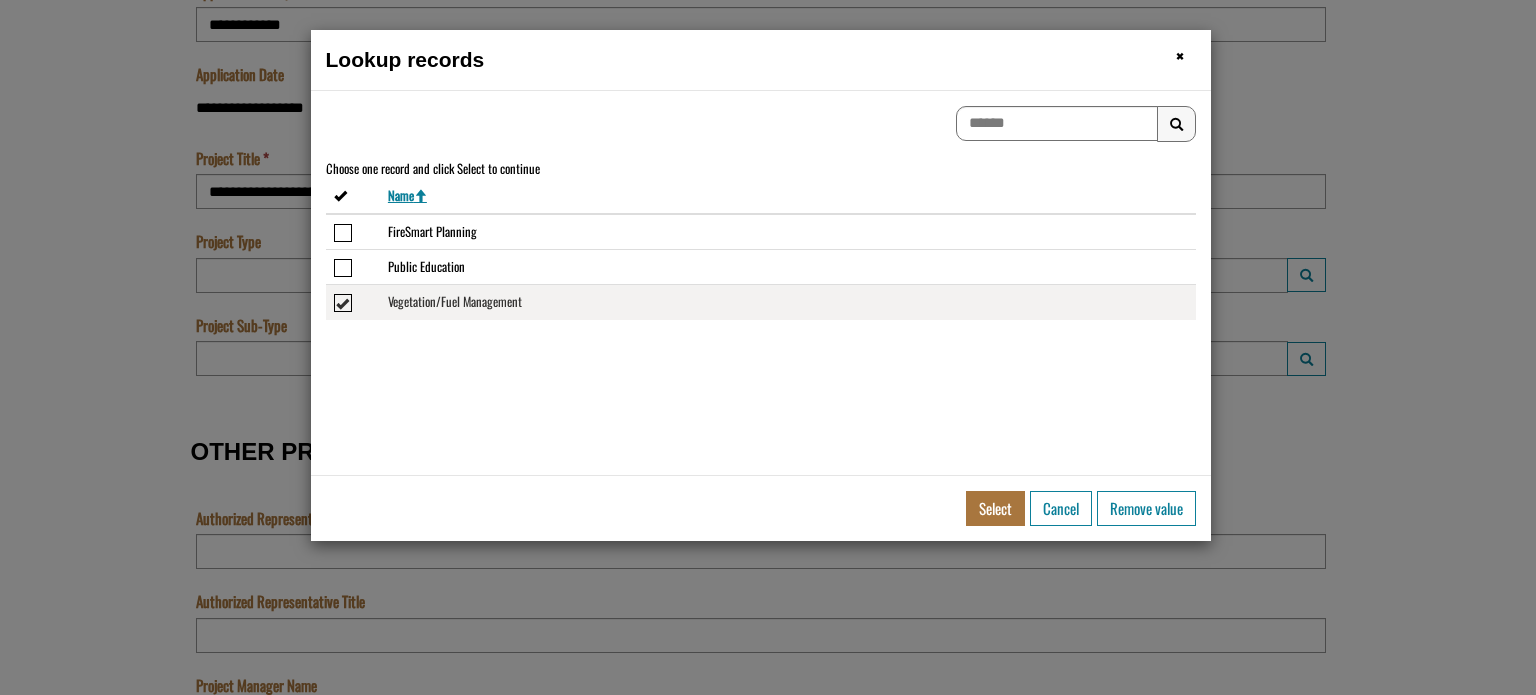 click at bounding box center [343, 303] 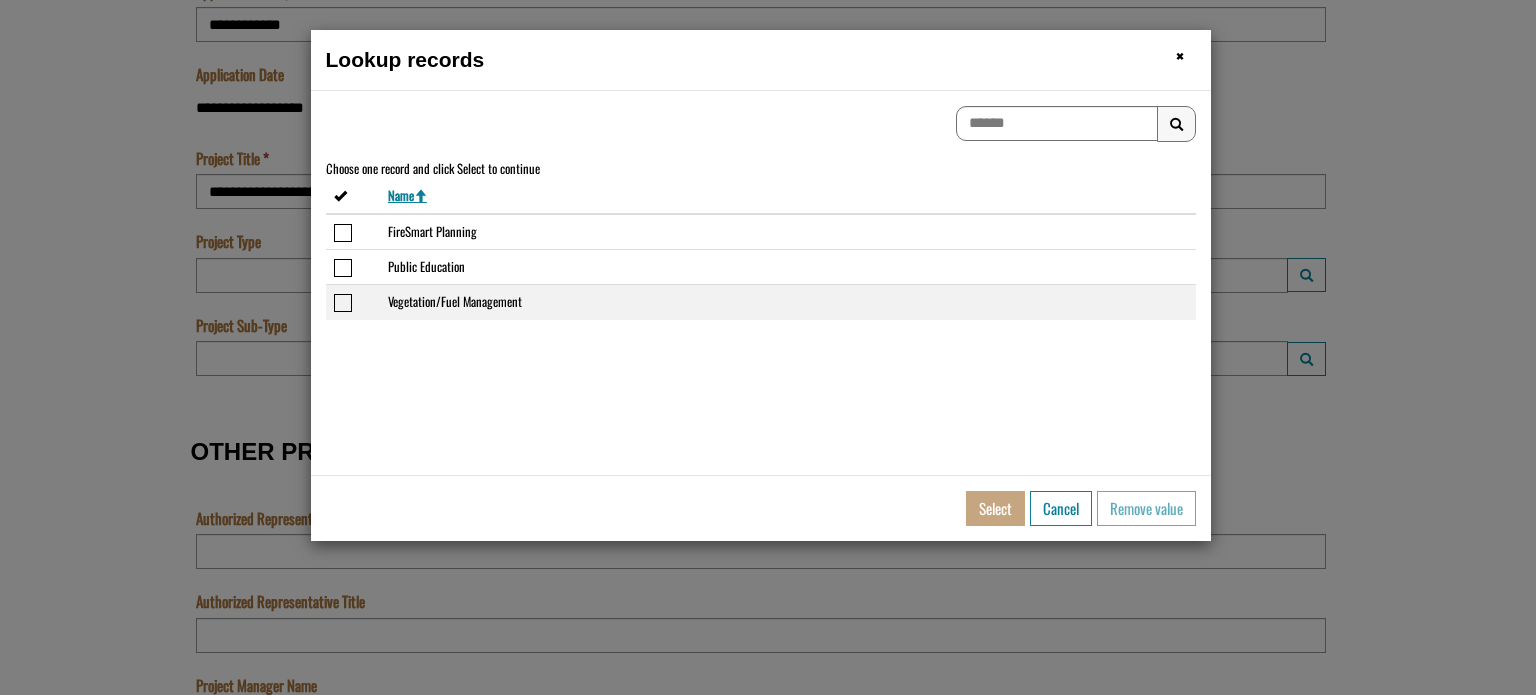 click at bounding box center [343, 303] 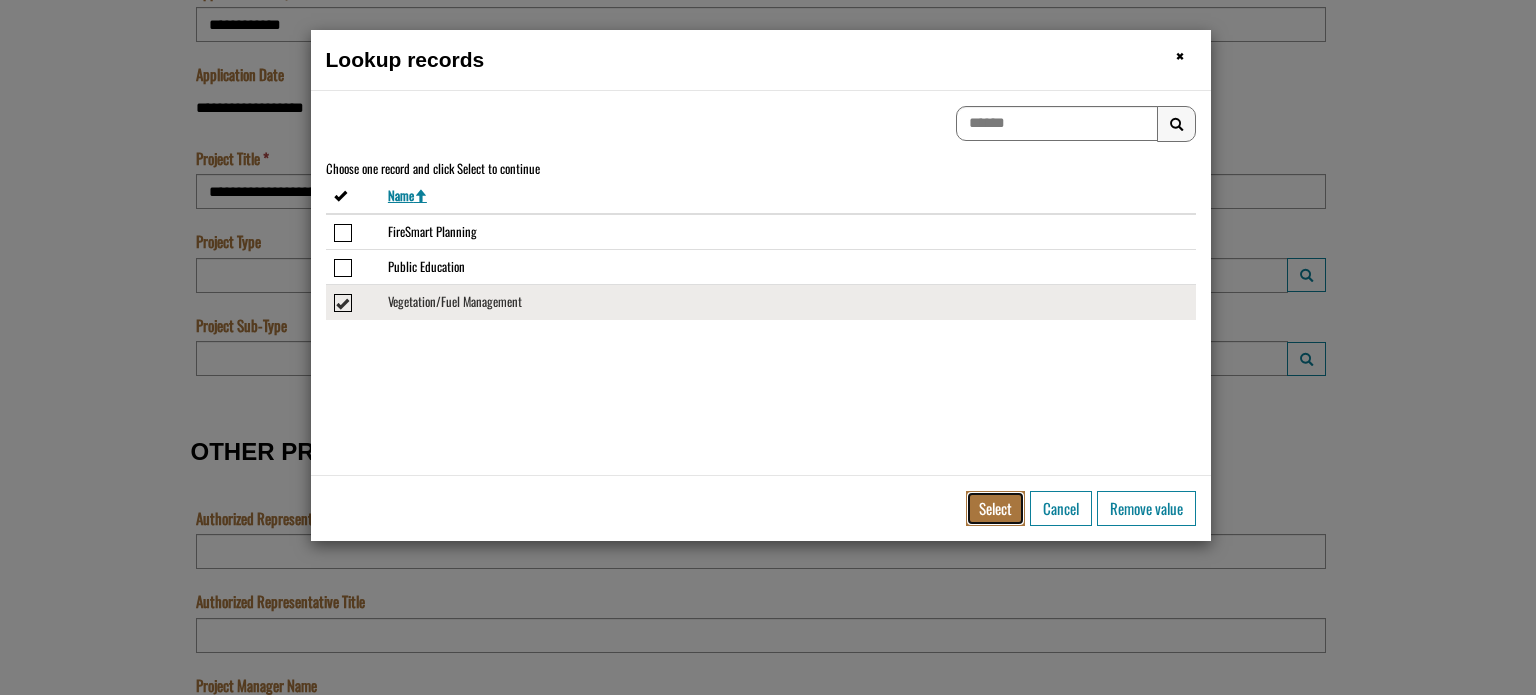 click on "Select" at bounding box center (995, 508) 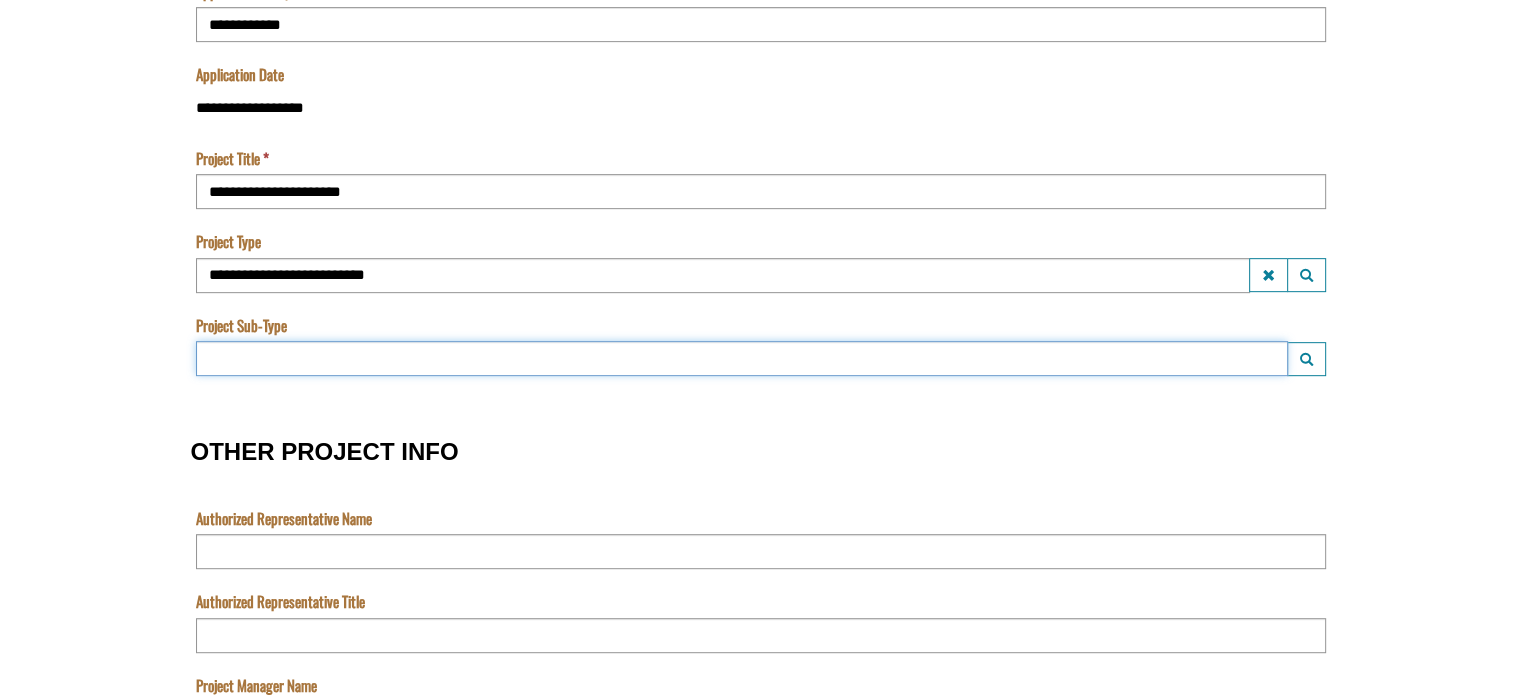 click at bounding box center (742, 358) 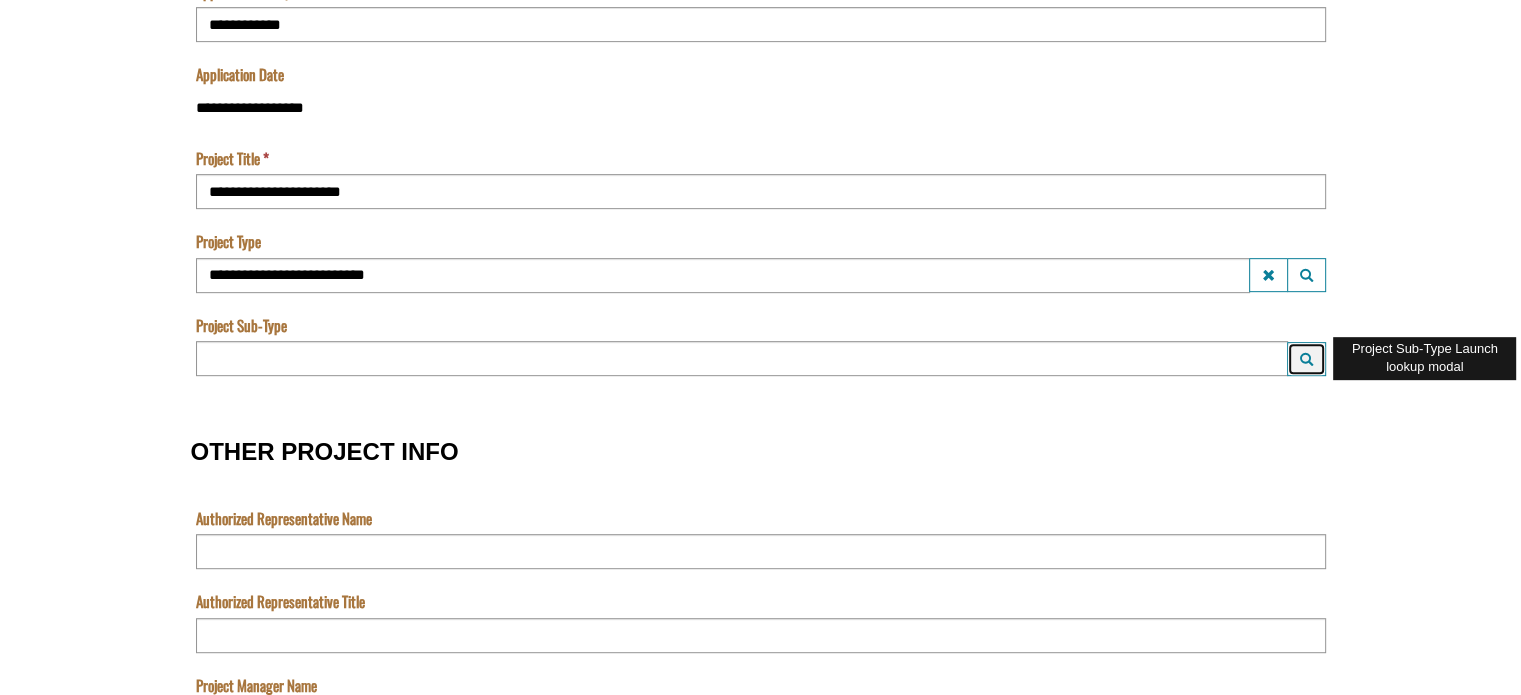 click at bounding box center [1306, 359] 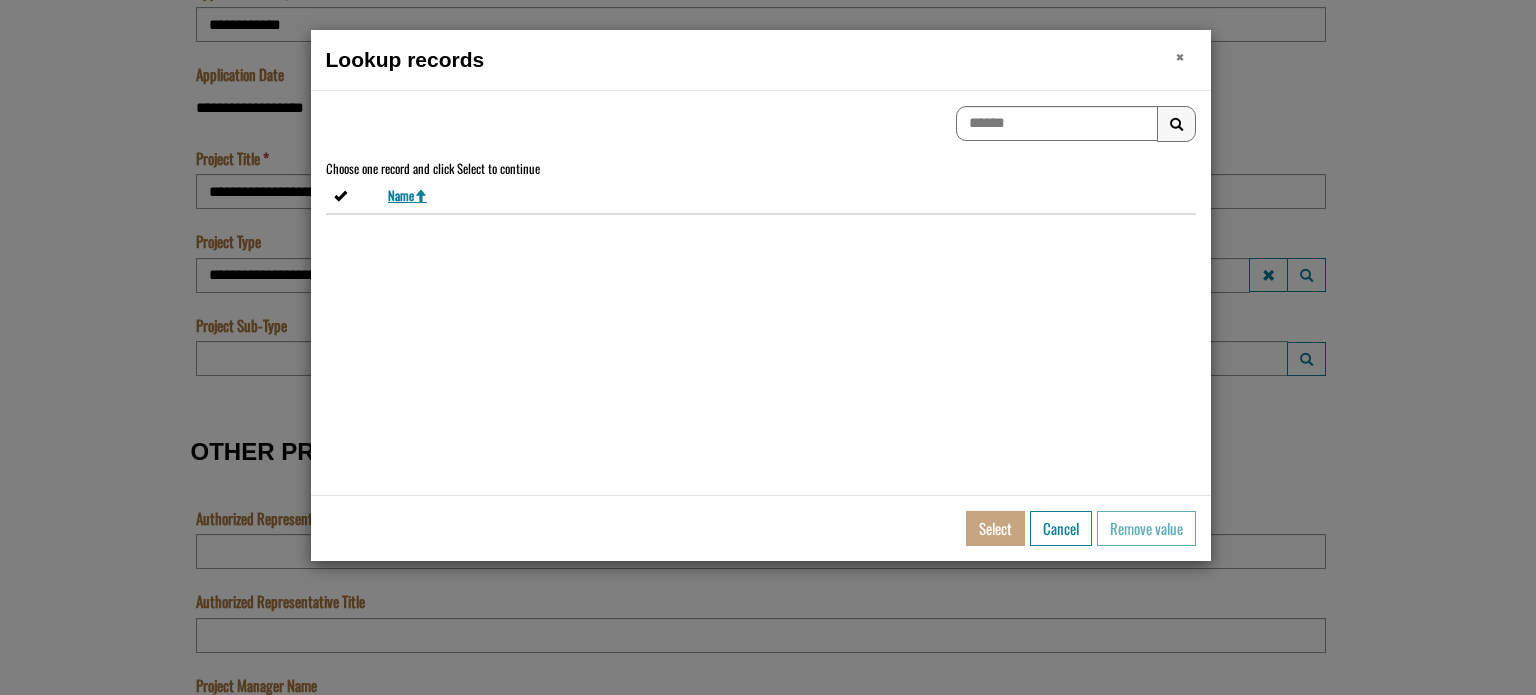 click on "×" at bounding box center [1180, 56] 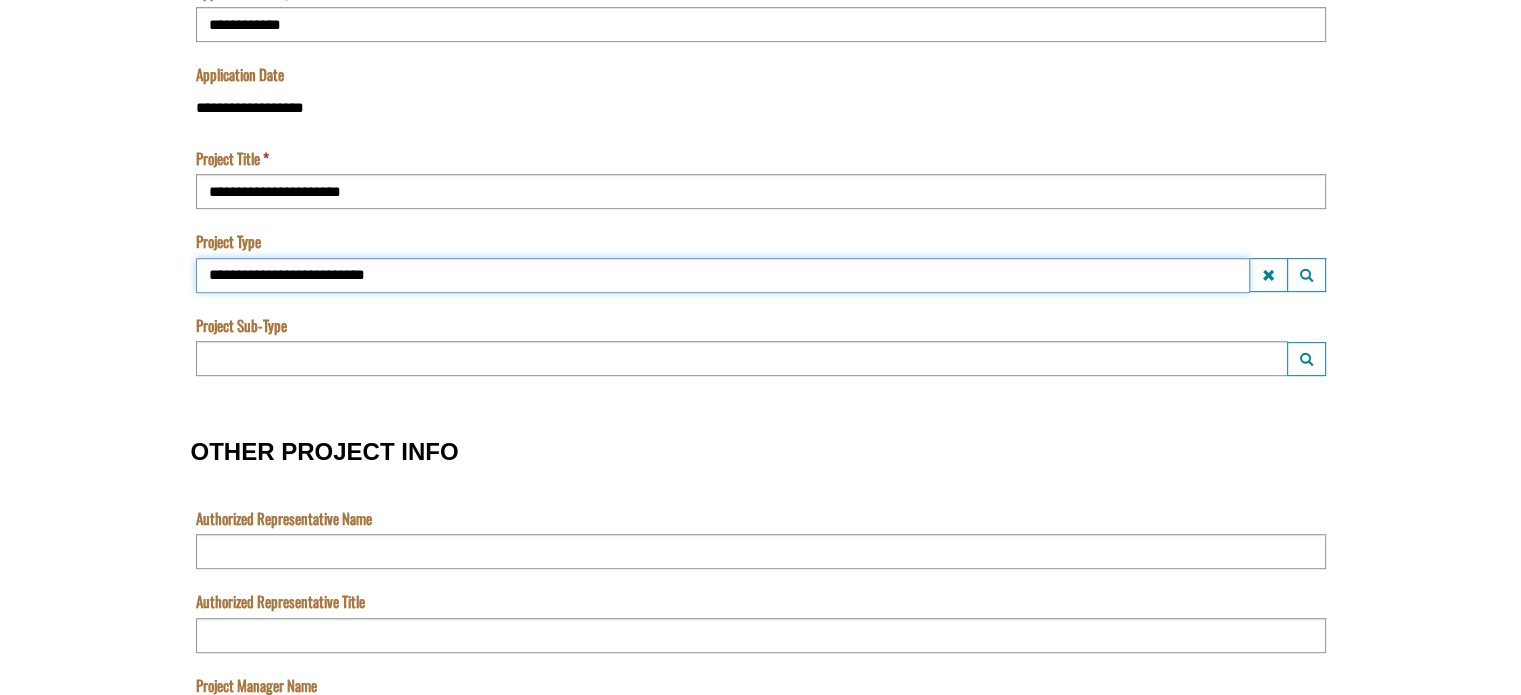 click on "**********" at bounding box center [723, 275] 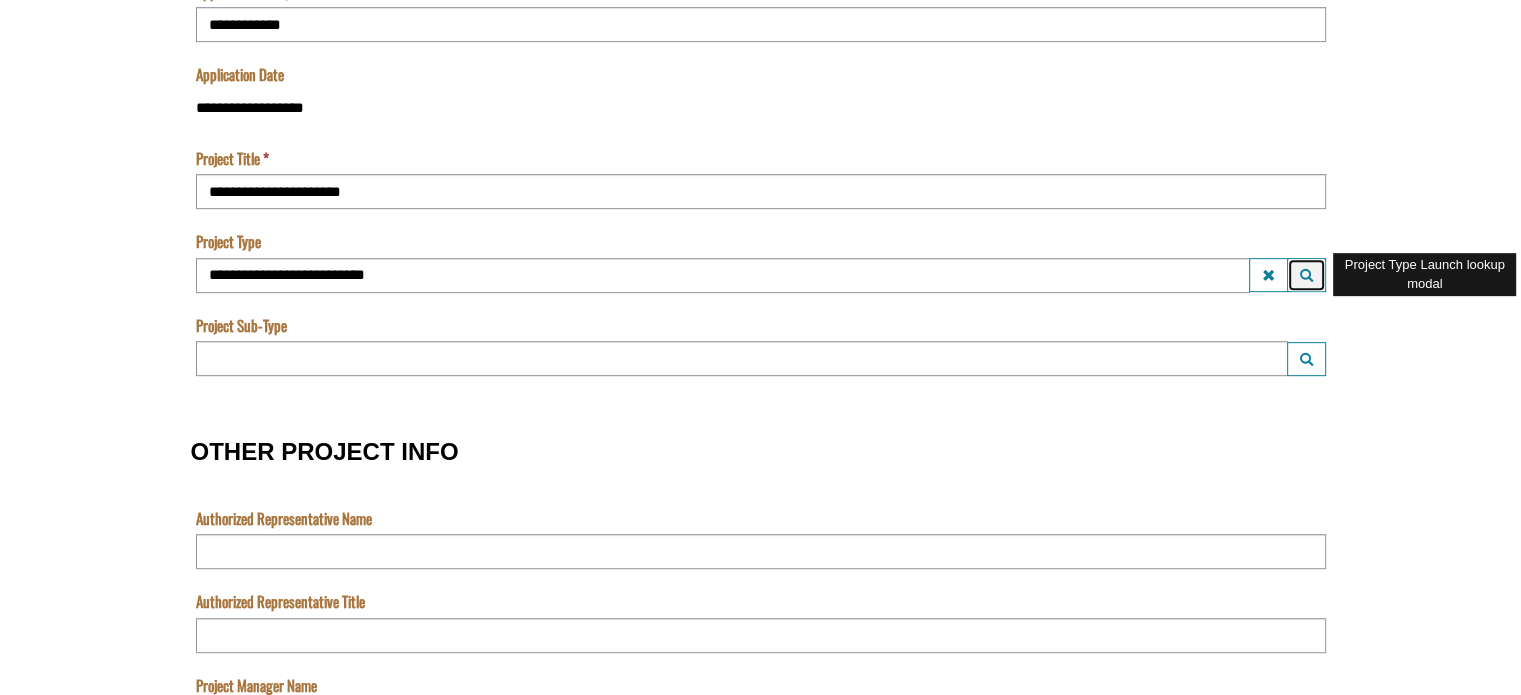 click on "Launch lookup modal" at bounding box center (1306, 275) 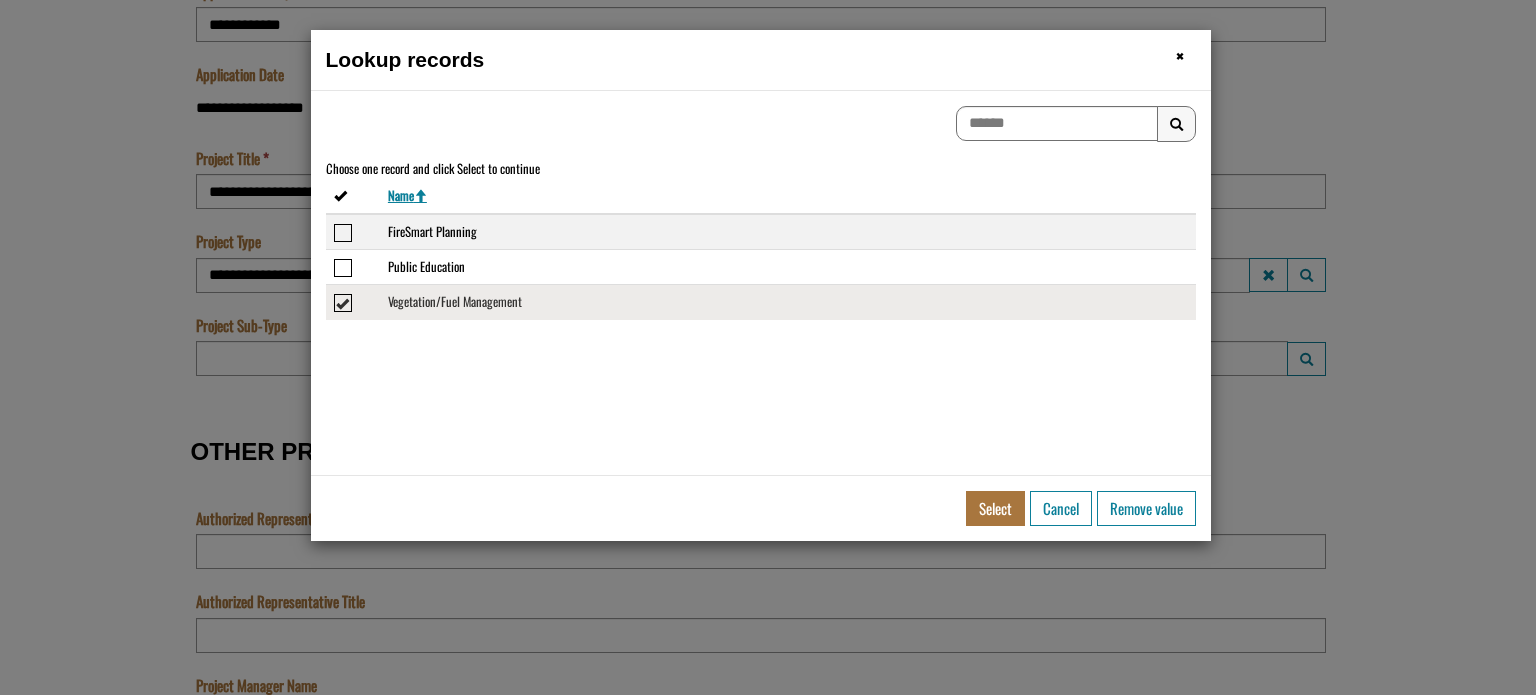 click at bounding box center (343, 233) 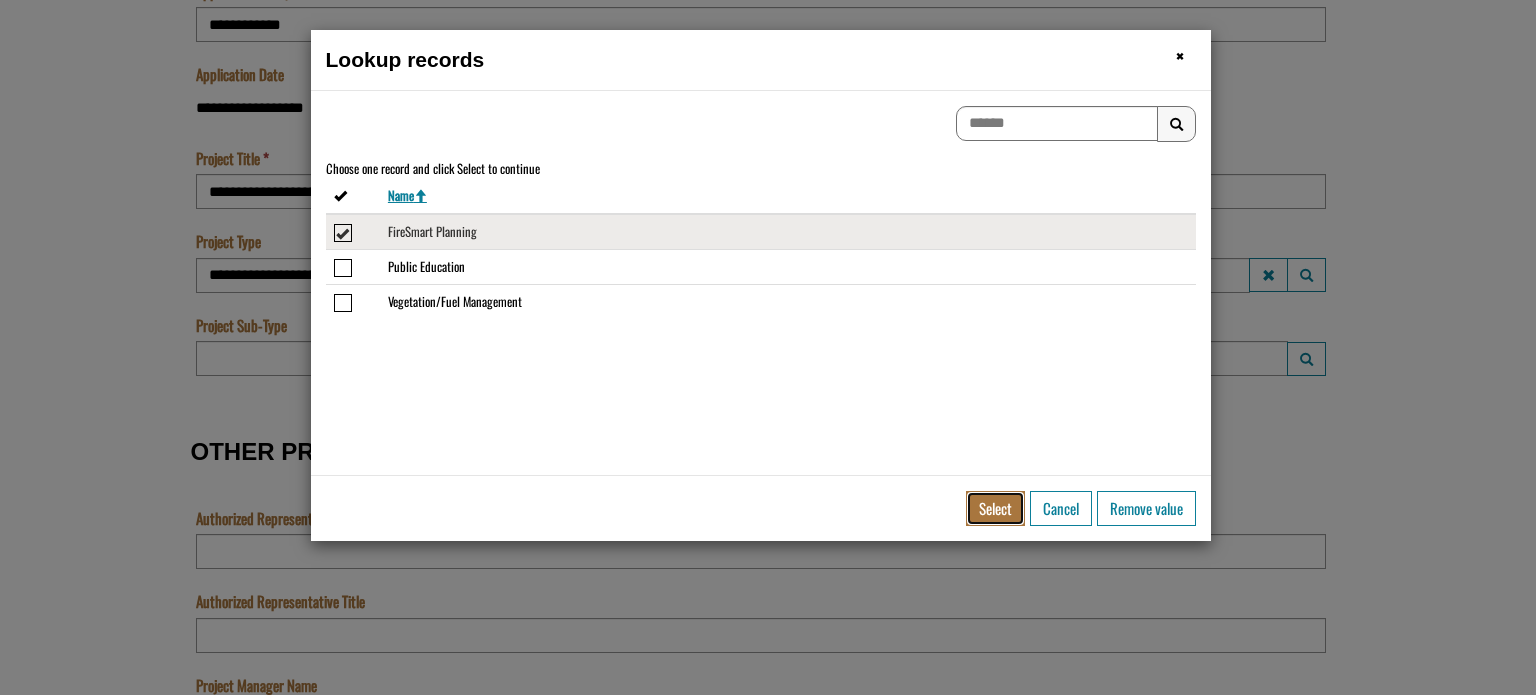 click on "Select" at bounding box center (995, 508) 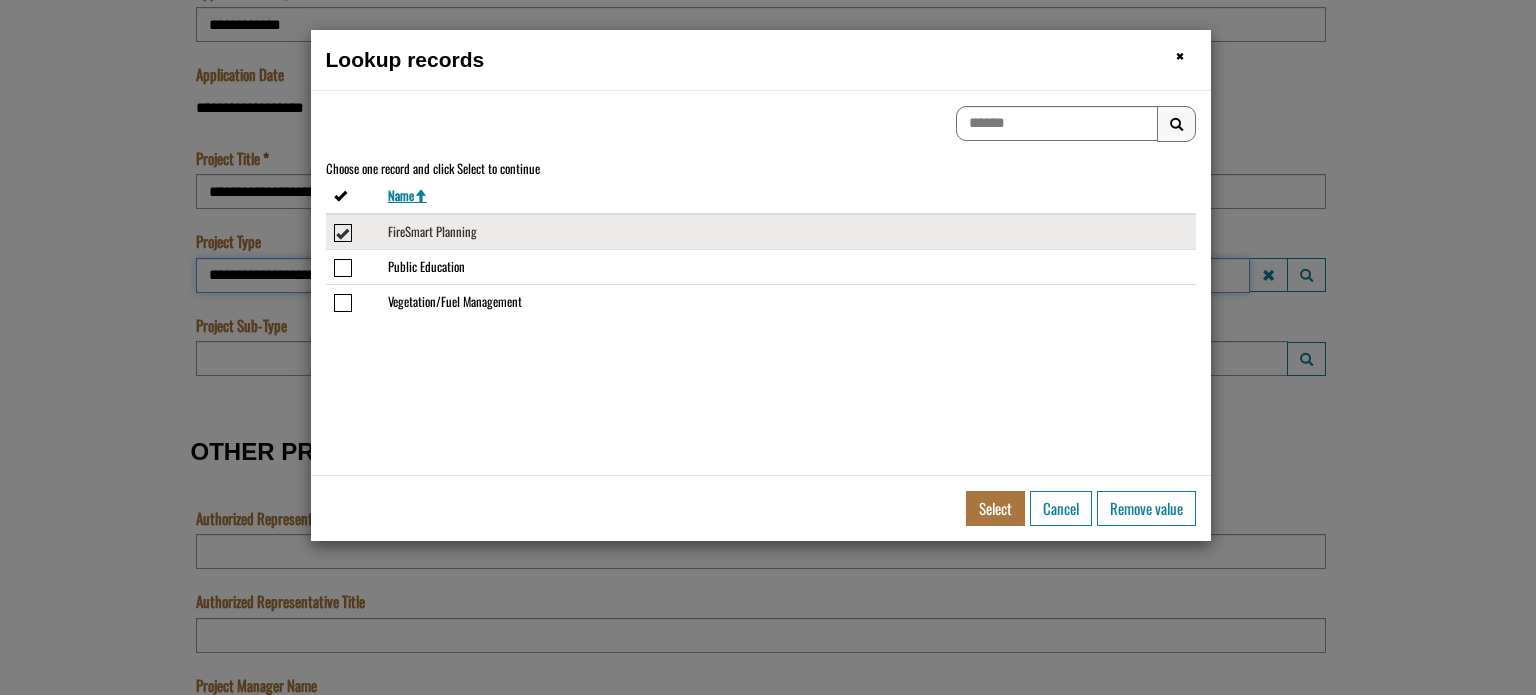type on "**********" 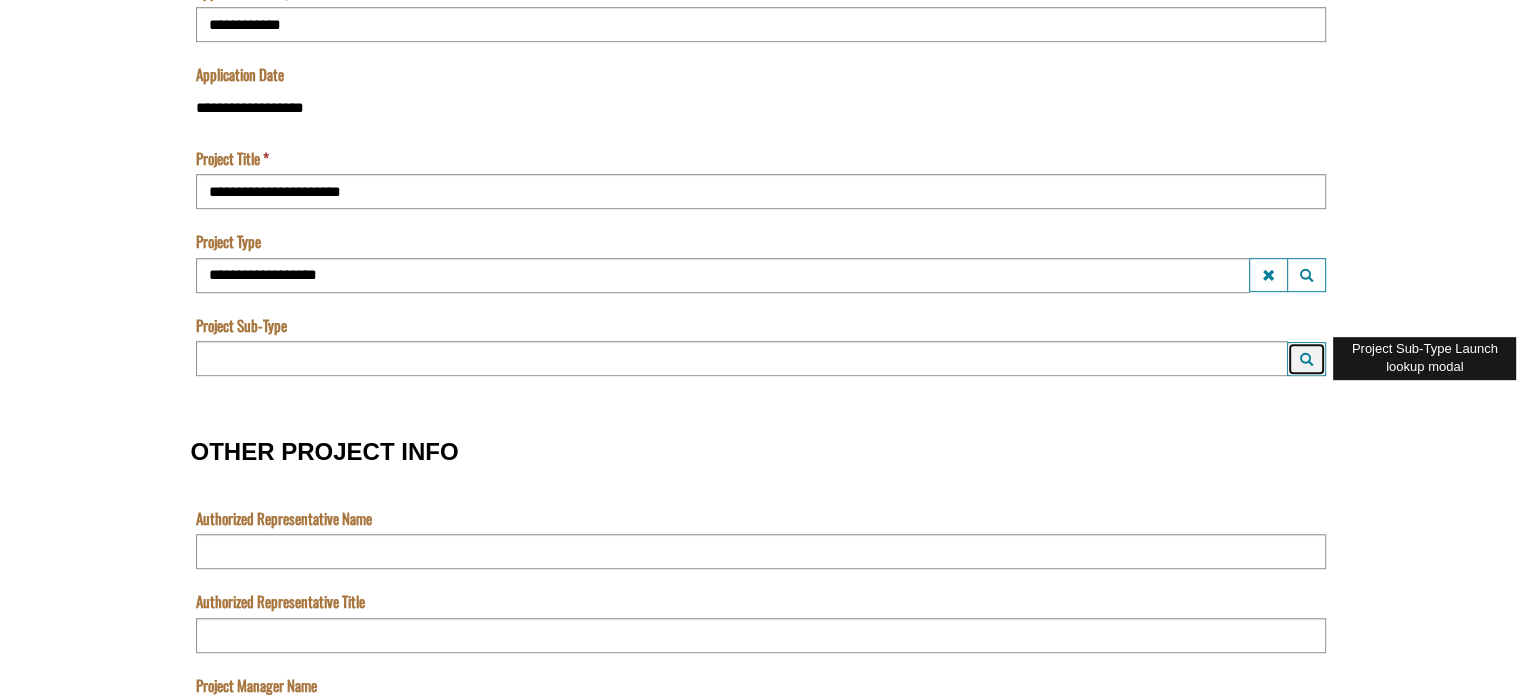 click at bounding box center (1306, 359) 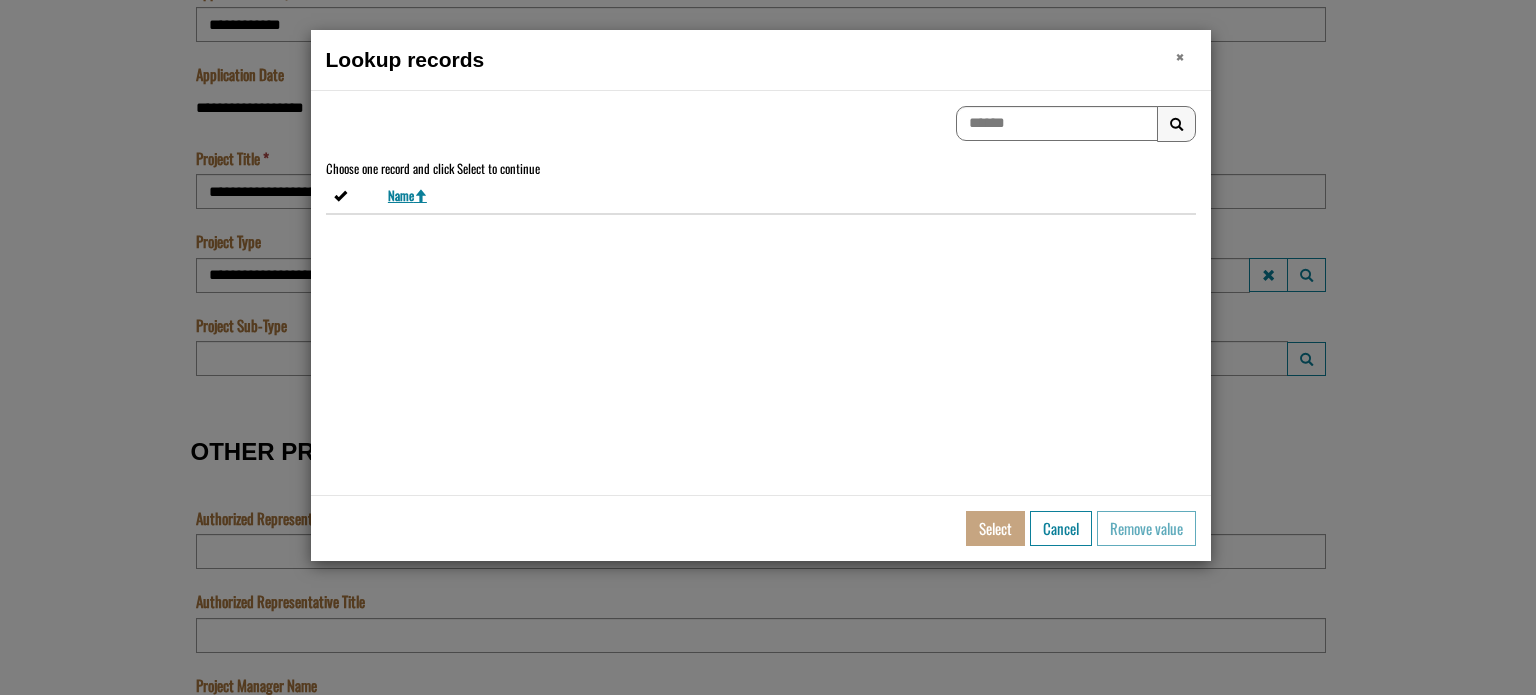 click on "×" at bounding box center [1180, 56] 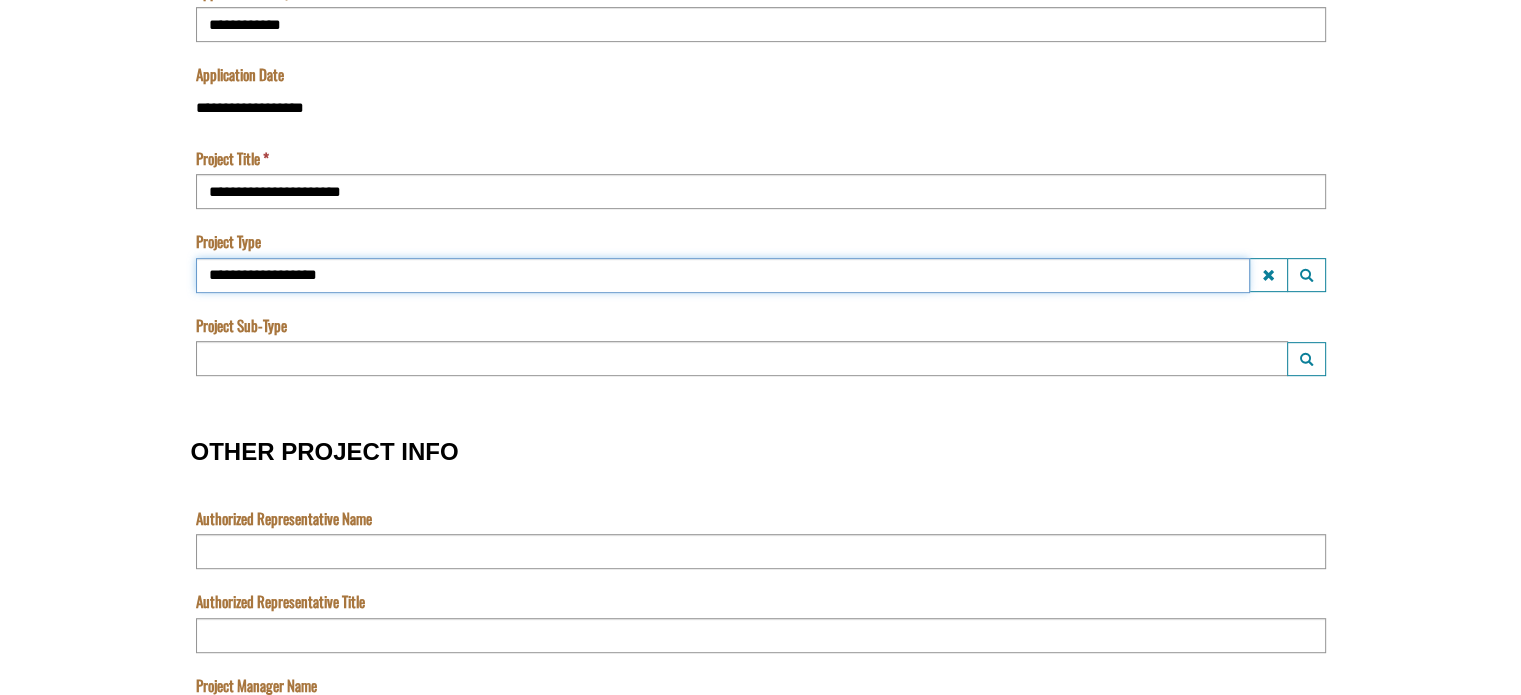 click on "**********" at bounding box center (723, 275) 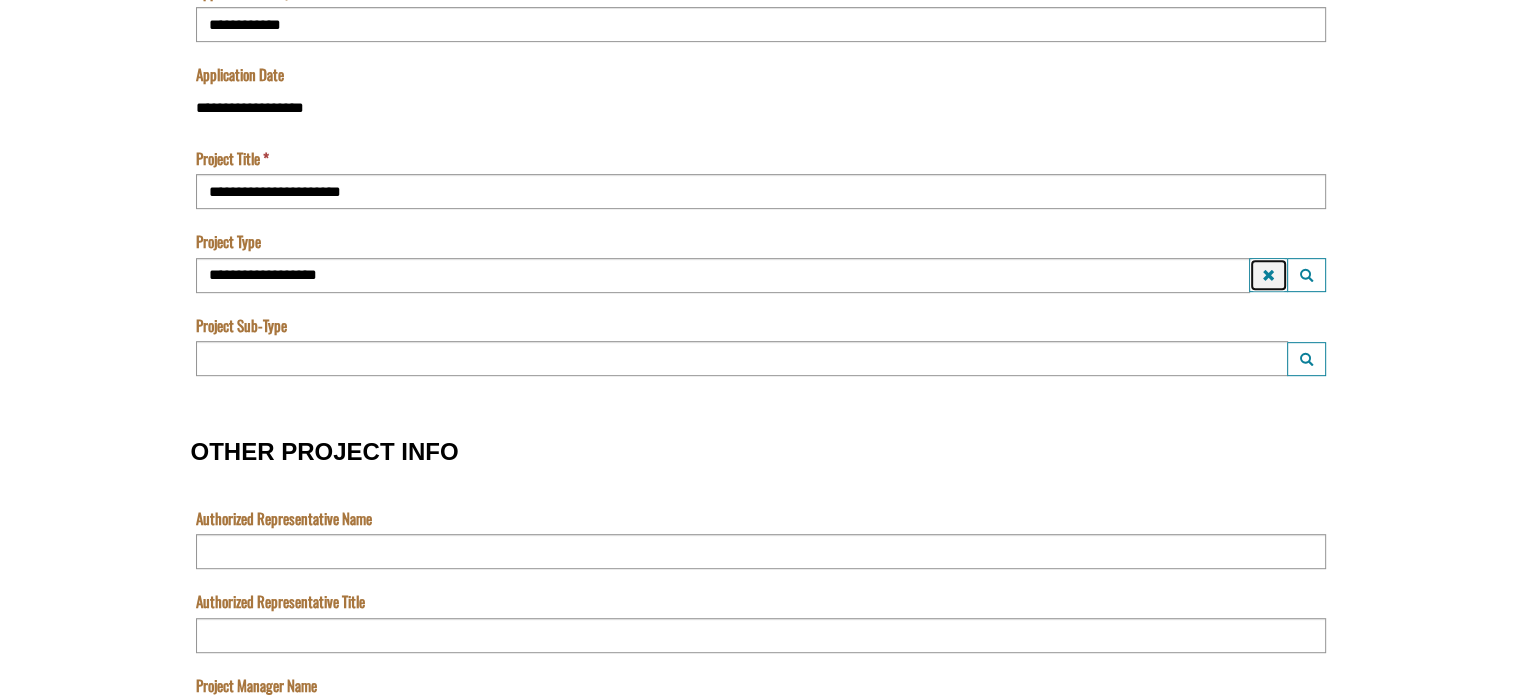 click at bounding box center [1268, 275] 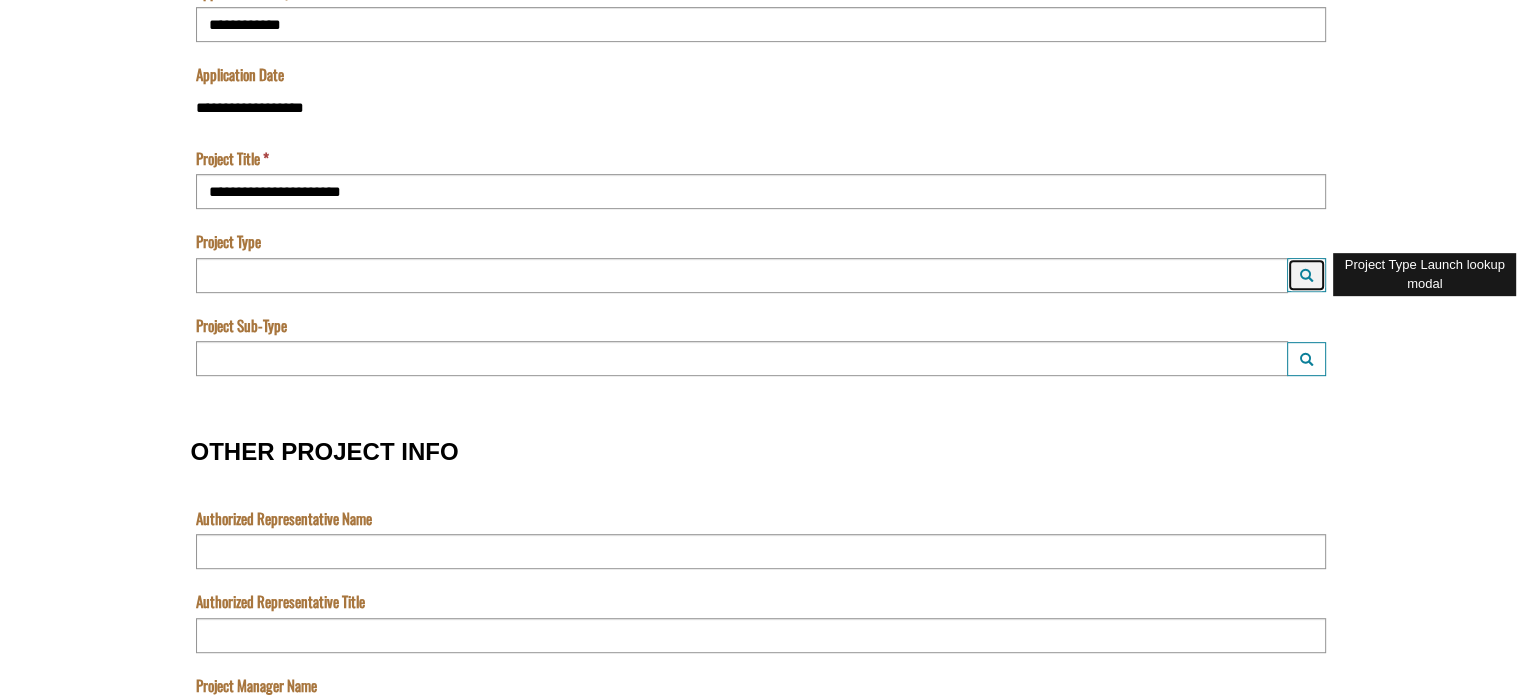 click at bounding box center (1306, 275) 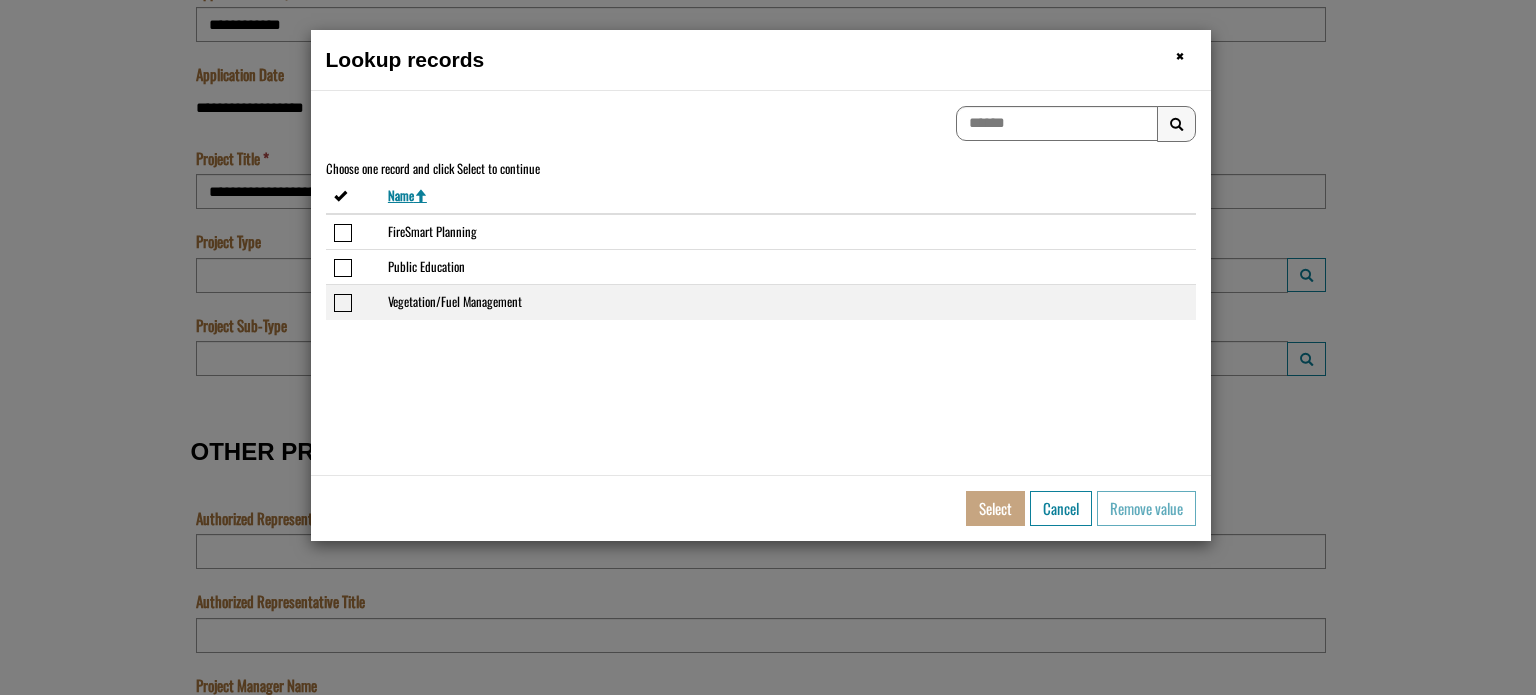 click on "Vegetation/Fuel Management" at bounding box center [788, 302] 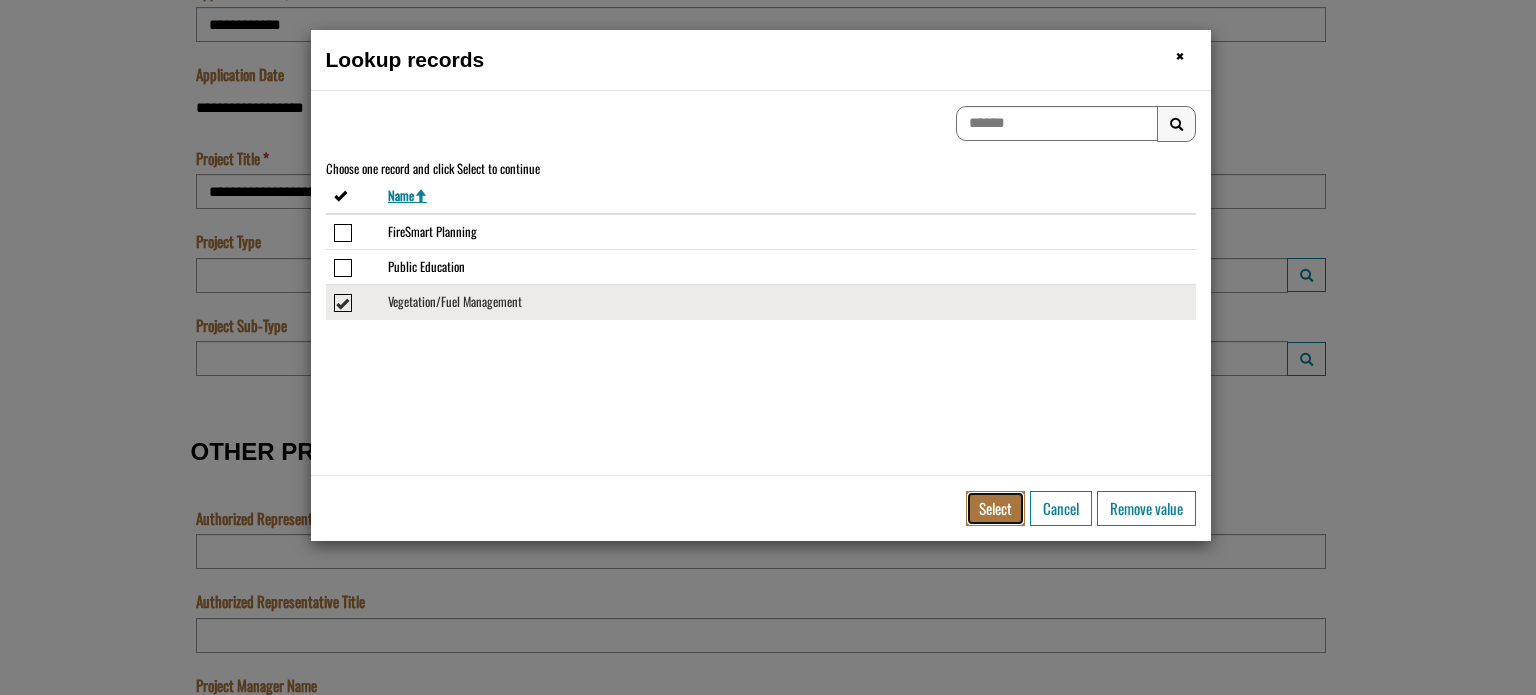 click on "Select" at bounding box center [995, 508] 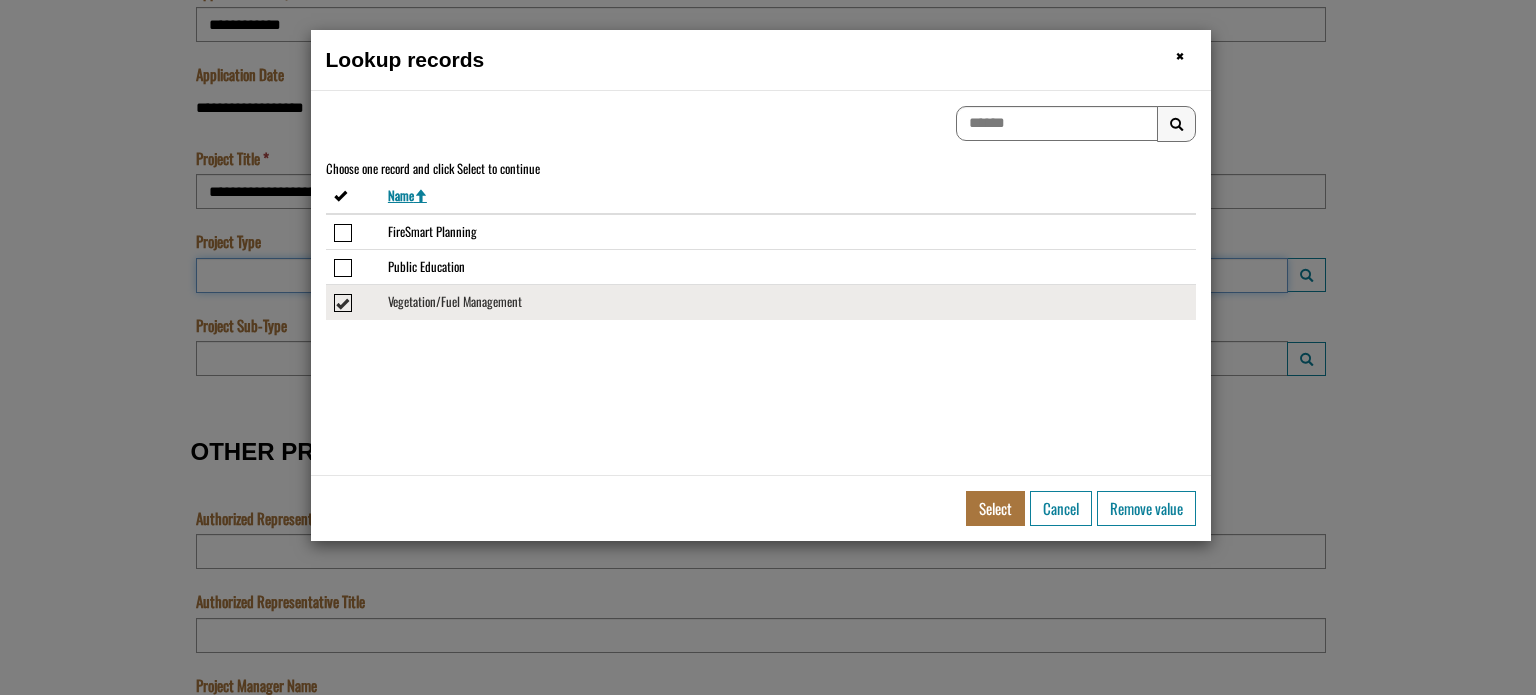 type on "**********" 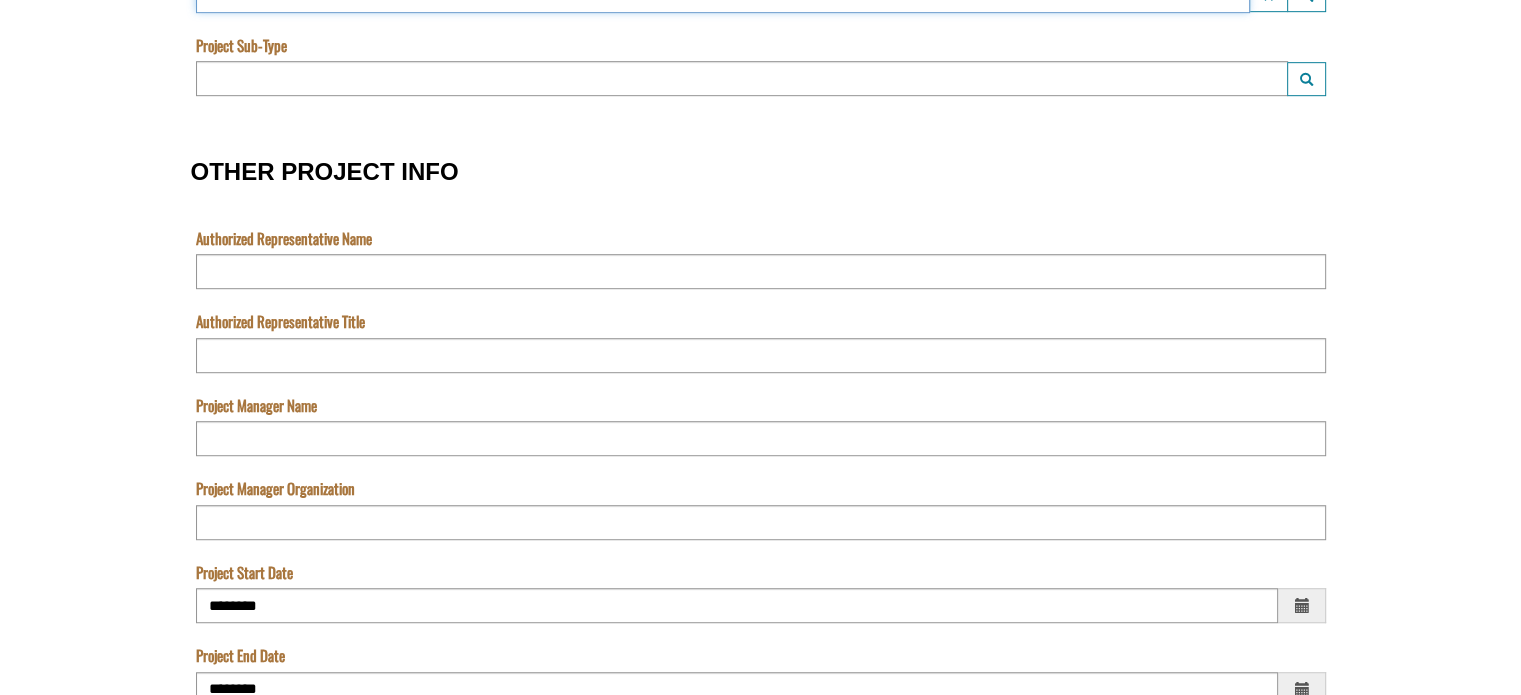 scroll, scrollTop: 1202, scrollLeft: 0, axis: vertical 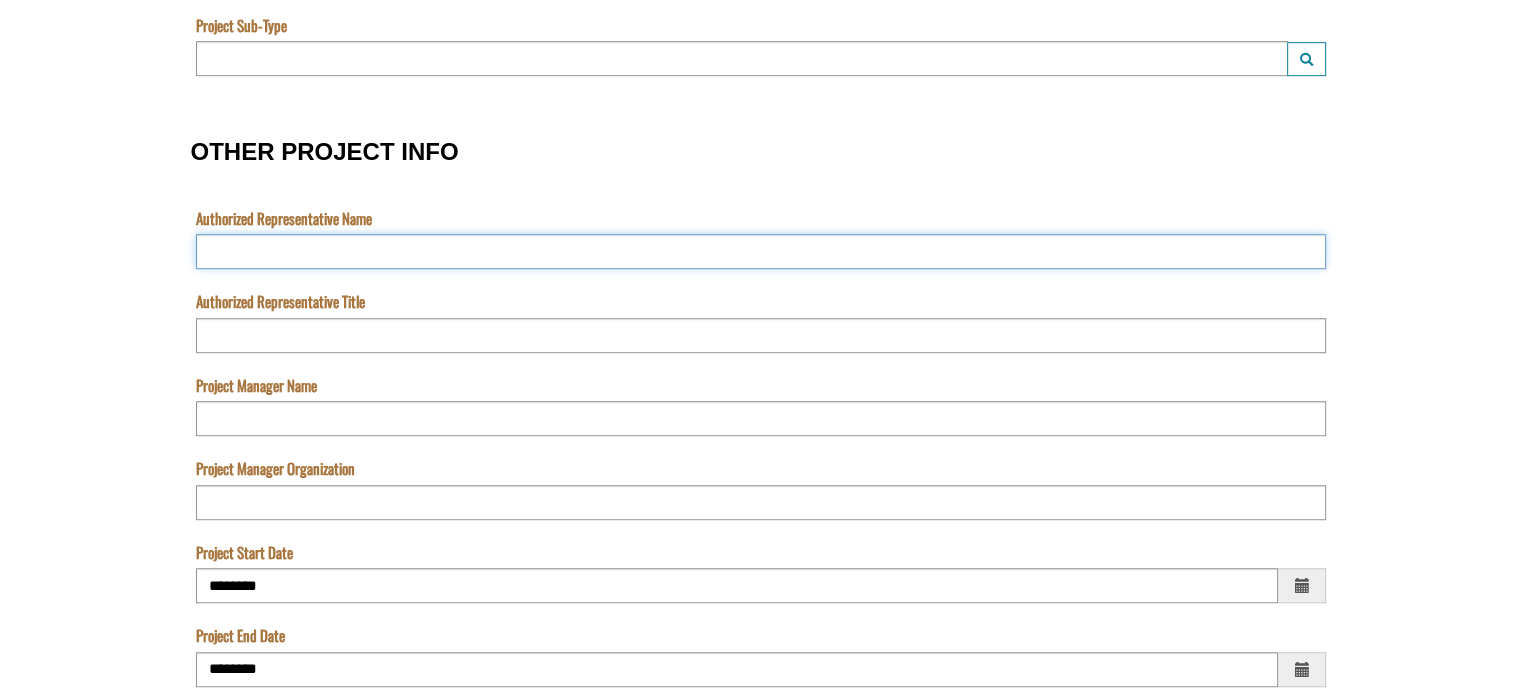 click on "Authorized Representative Name" at bounding box center (761, 251) 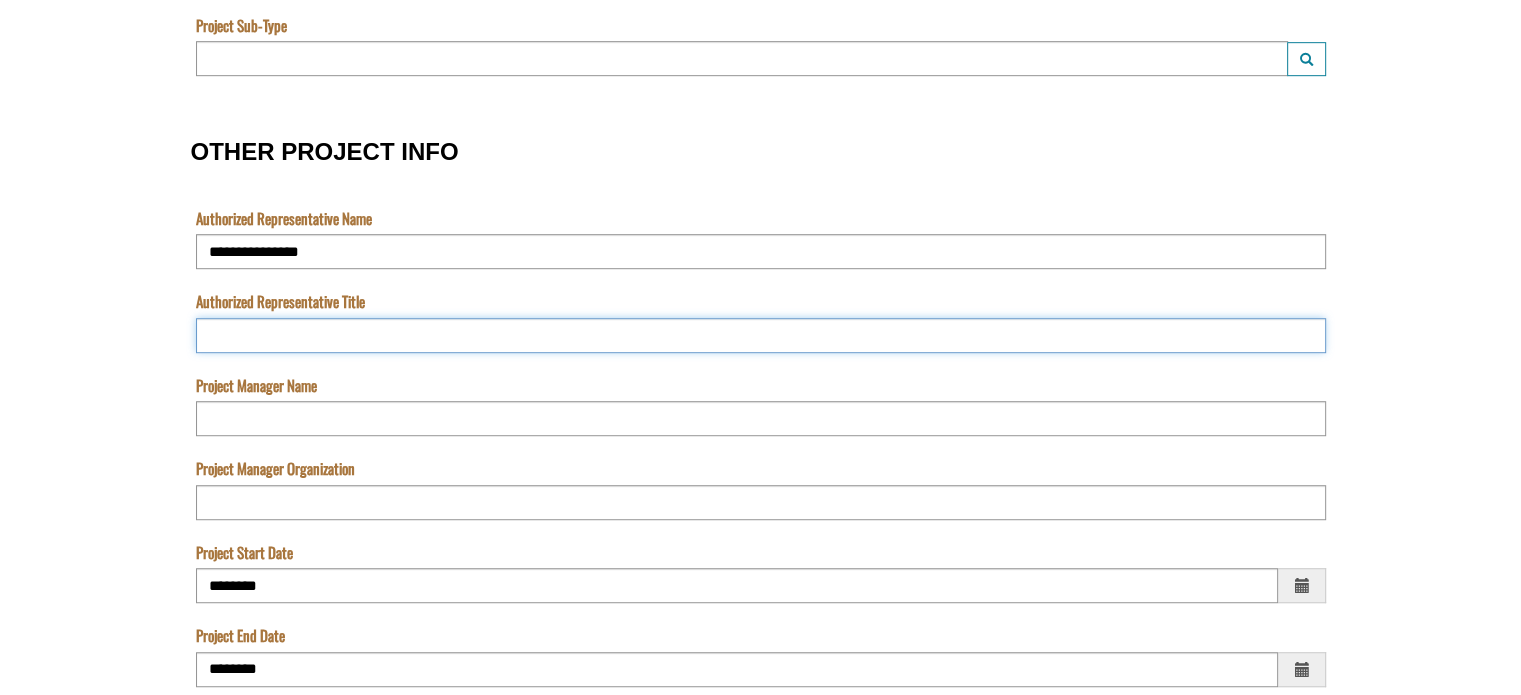 click on "Authorized Representative Title" at bounding box center [761, 335] 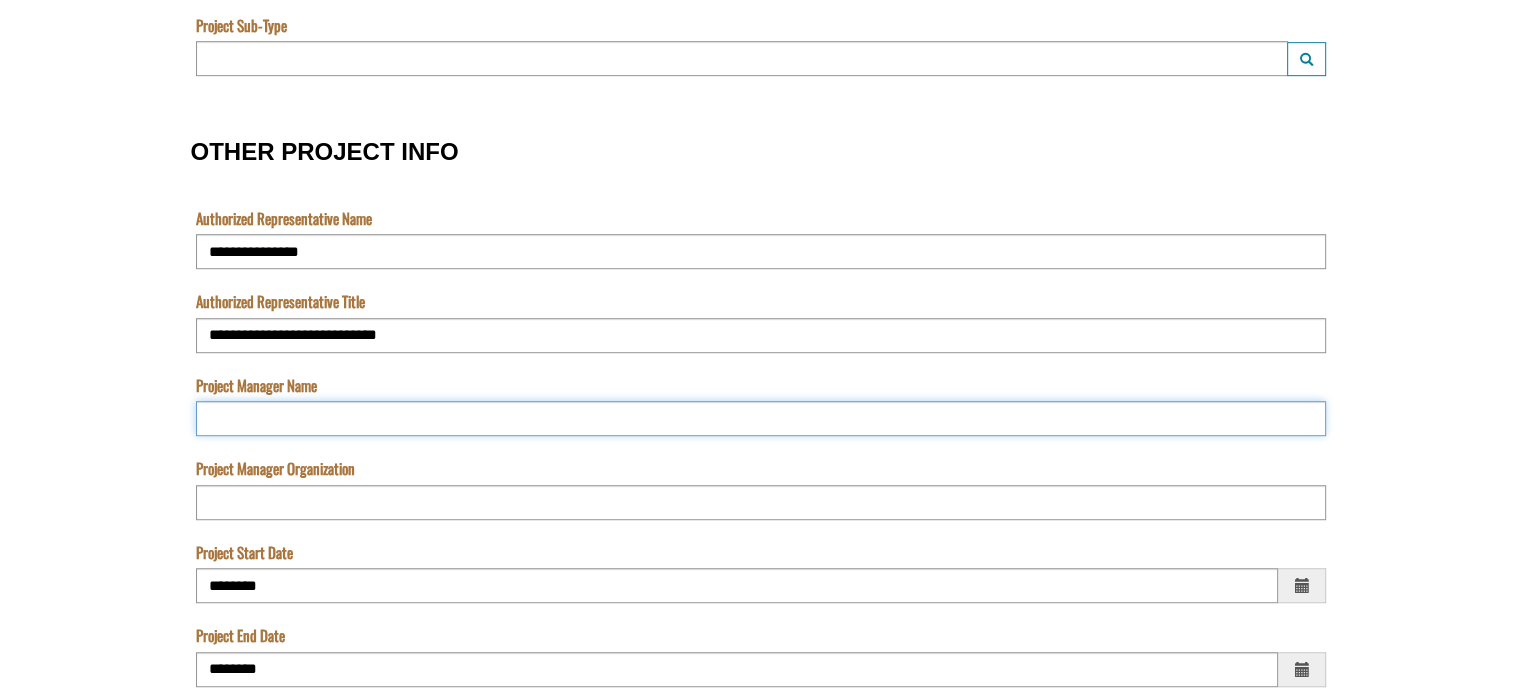 click on "Project Manager Name" at bounding box center [761, 418] 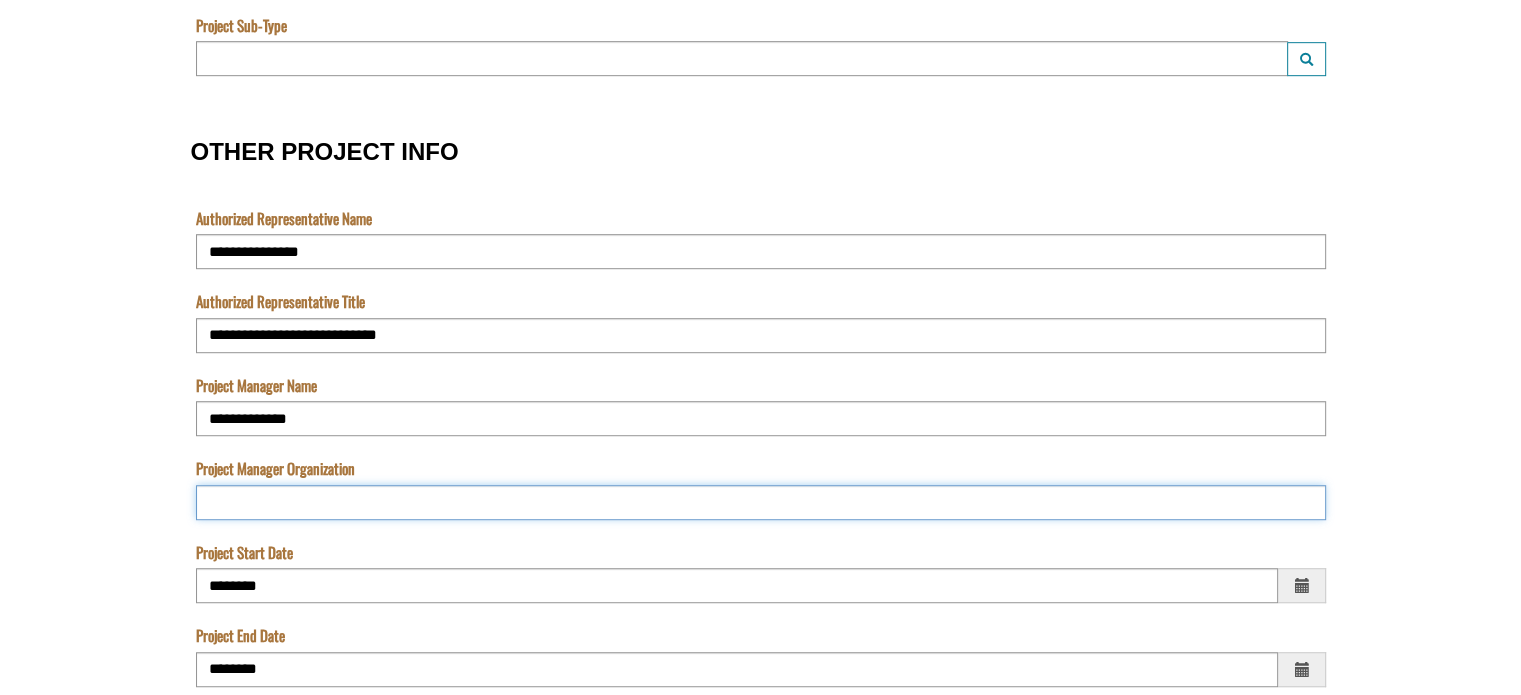 click on "Project Manager Organization" at bounding box center [761, 502] 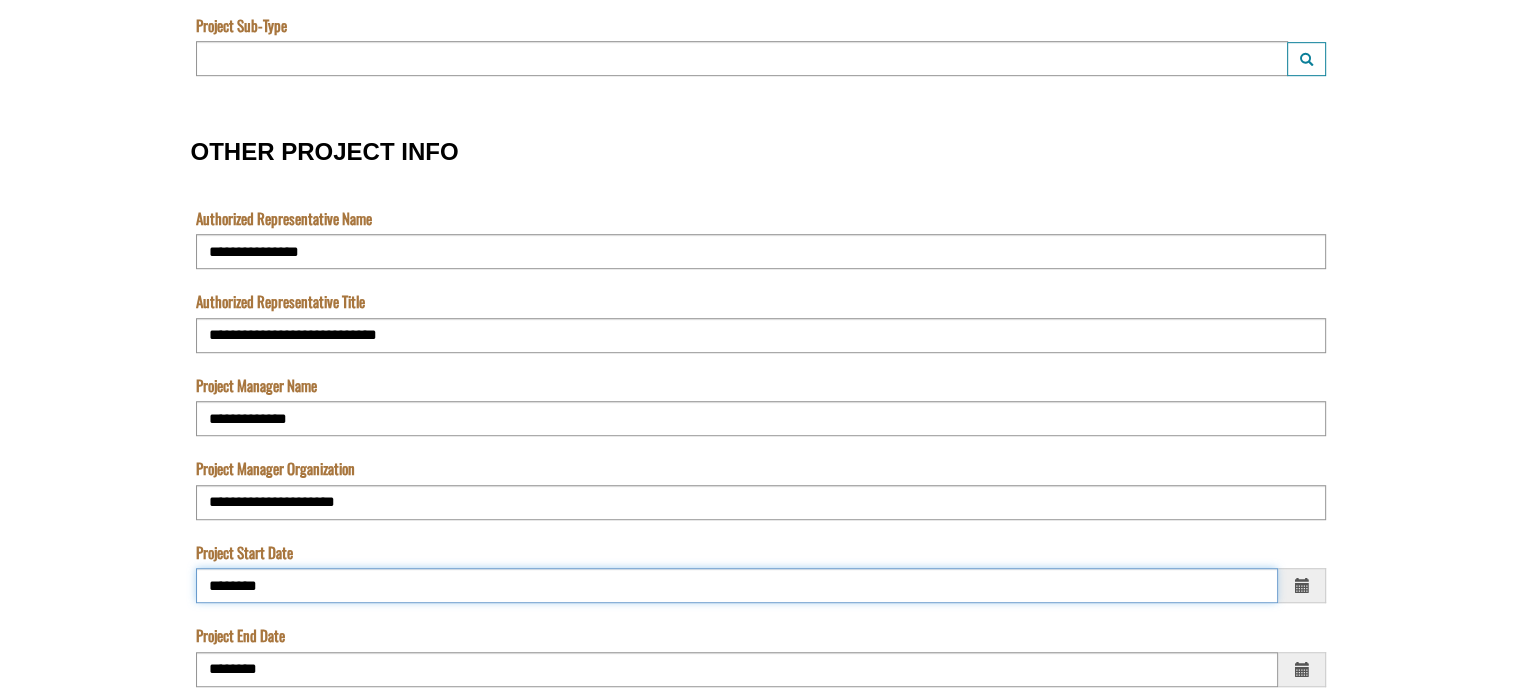click on "Project Start Date" at bounding box center (737, 585) 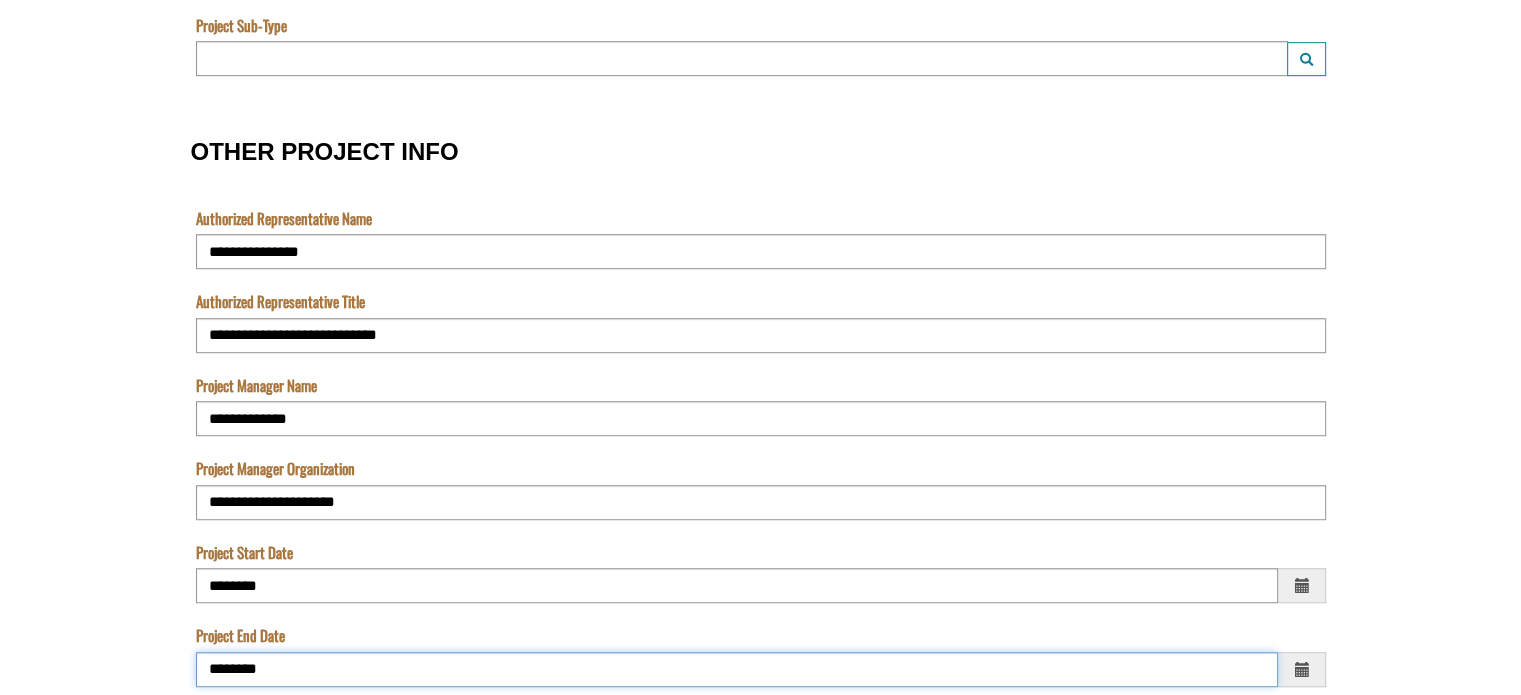 click on "Project End Date" at bounding box center (737, 669) 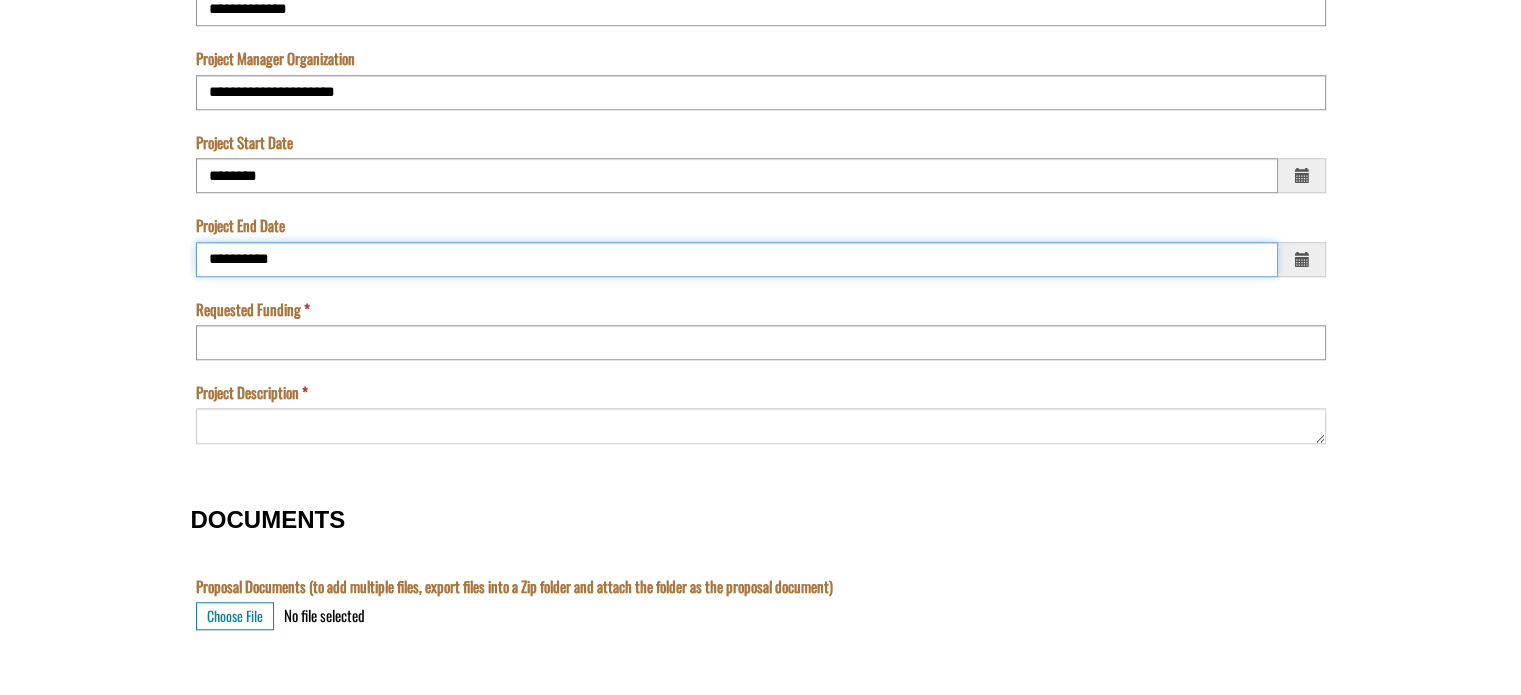 scroll, scrollTop: 1608, scrollLeft: 0, axis: vertical 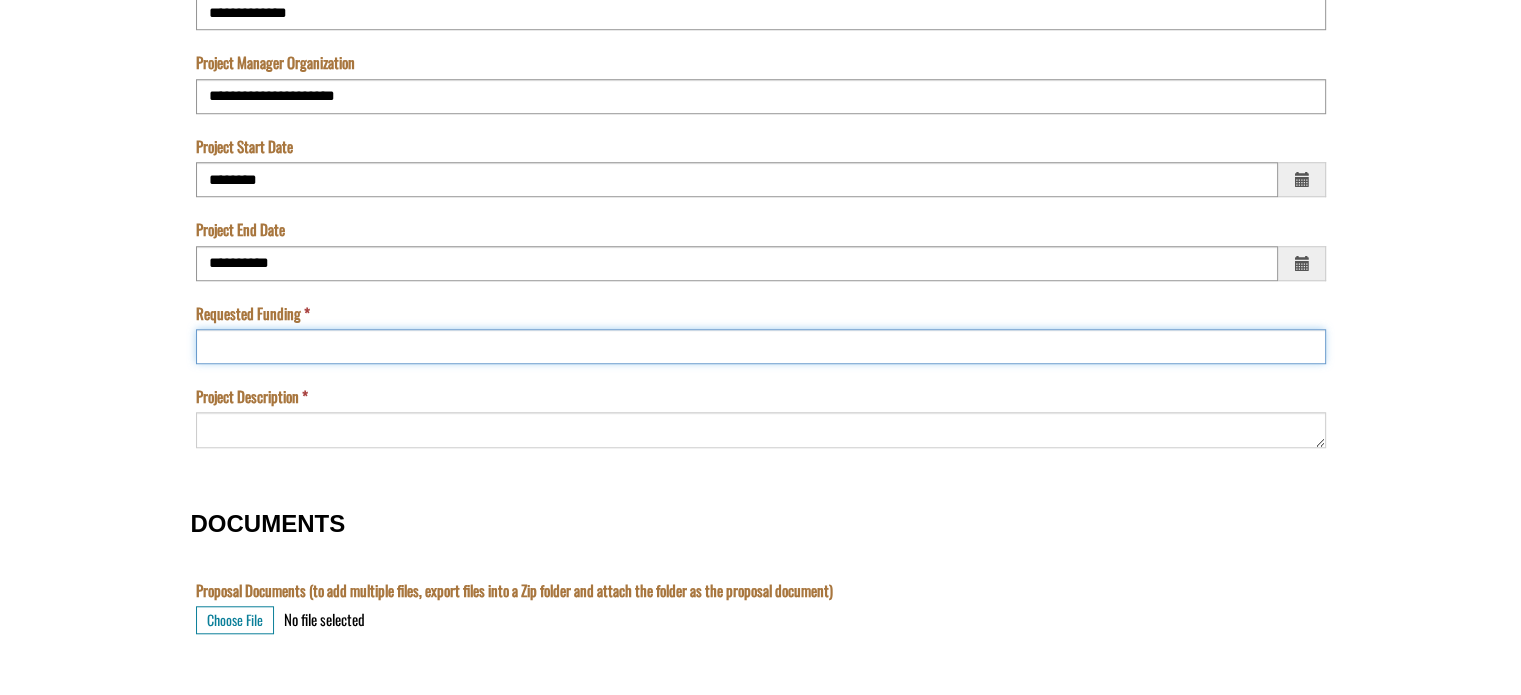 type on "*********" 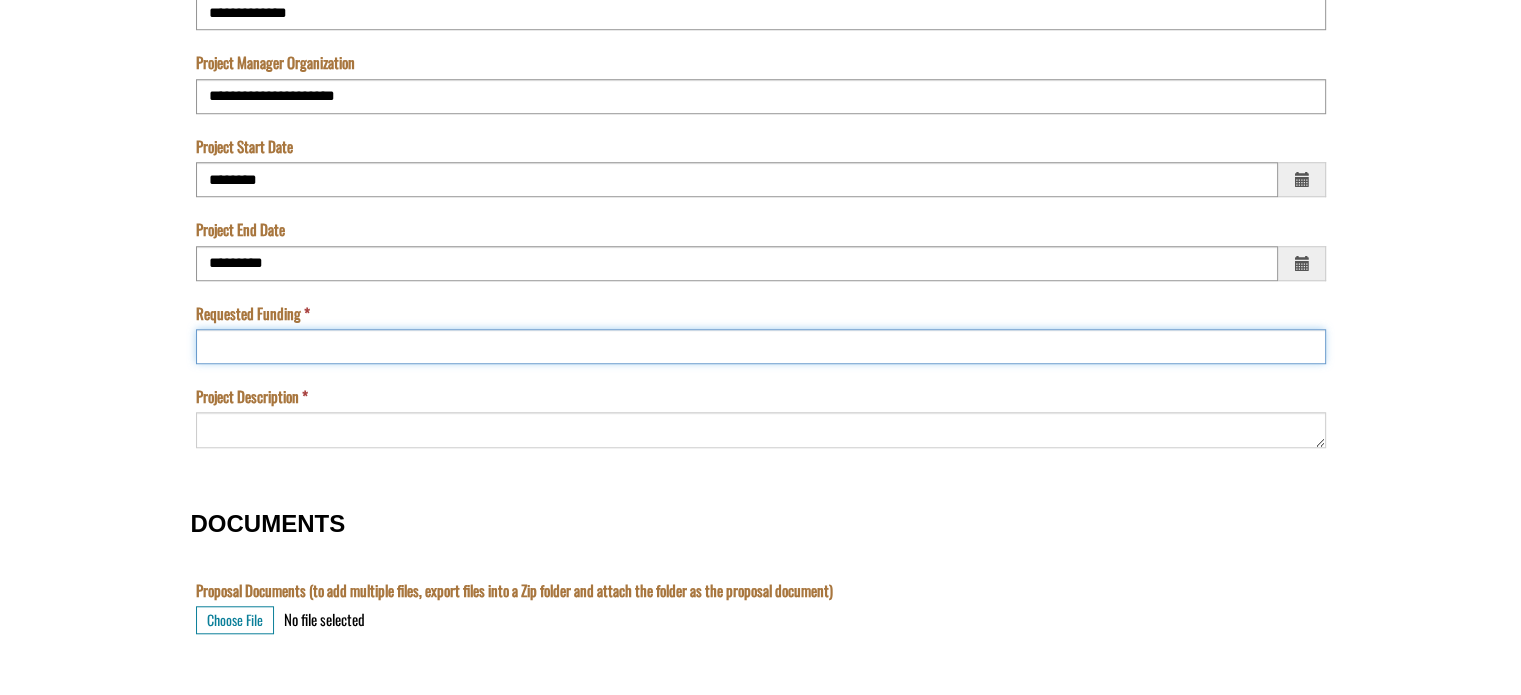 click on "Requested Funding" at bounding box center (761, 346) 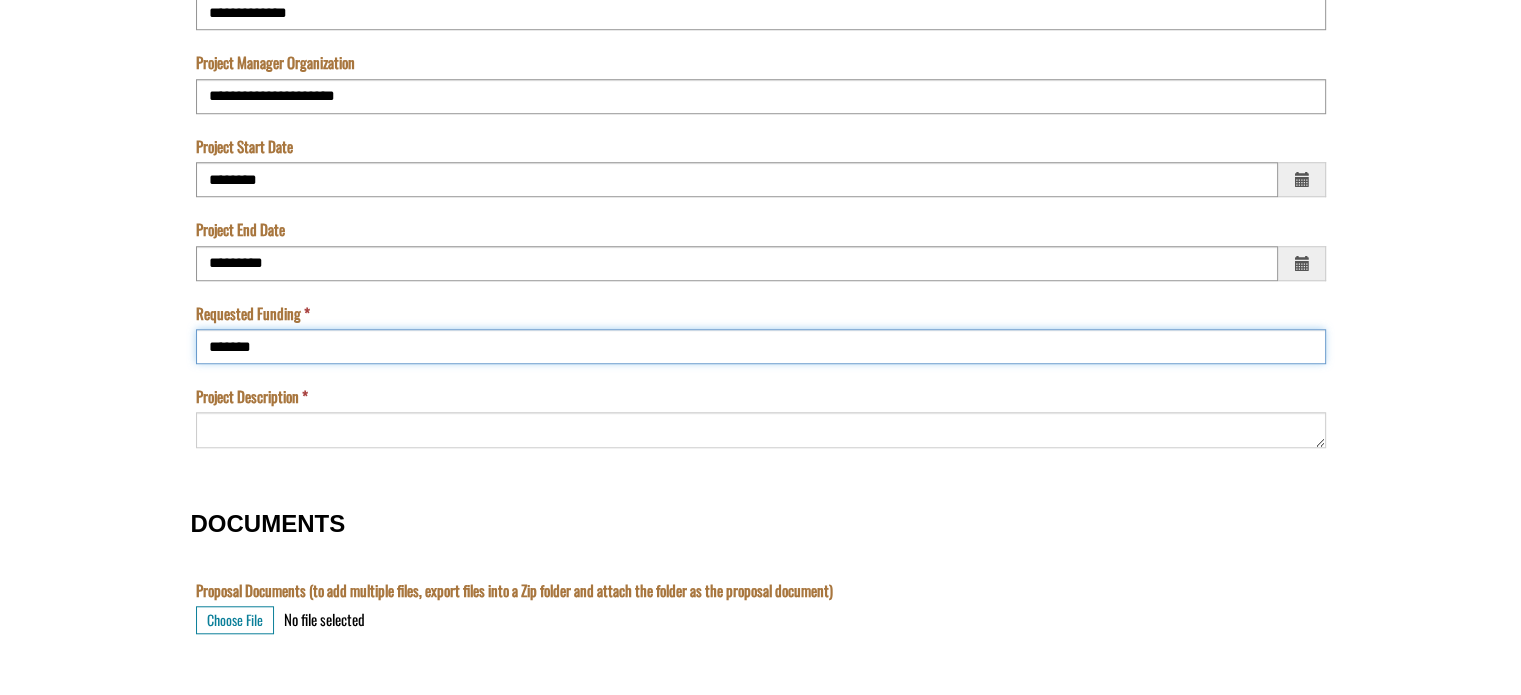 type on "*******" 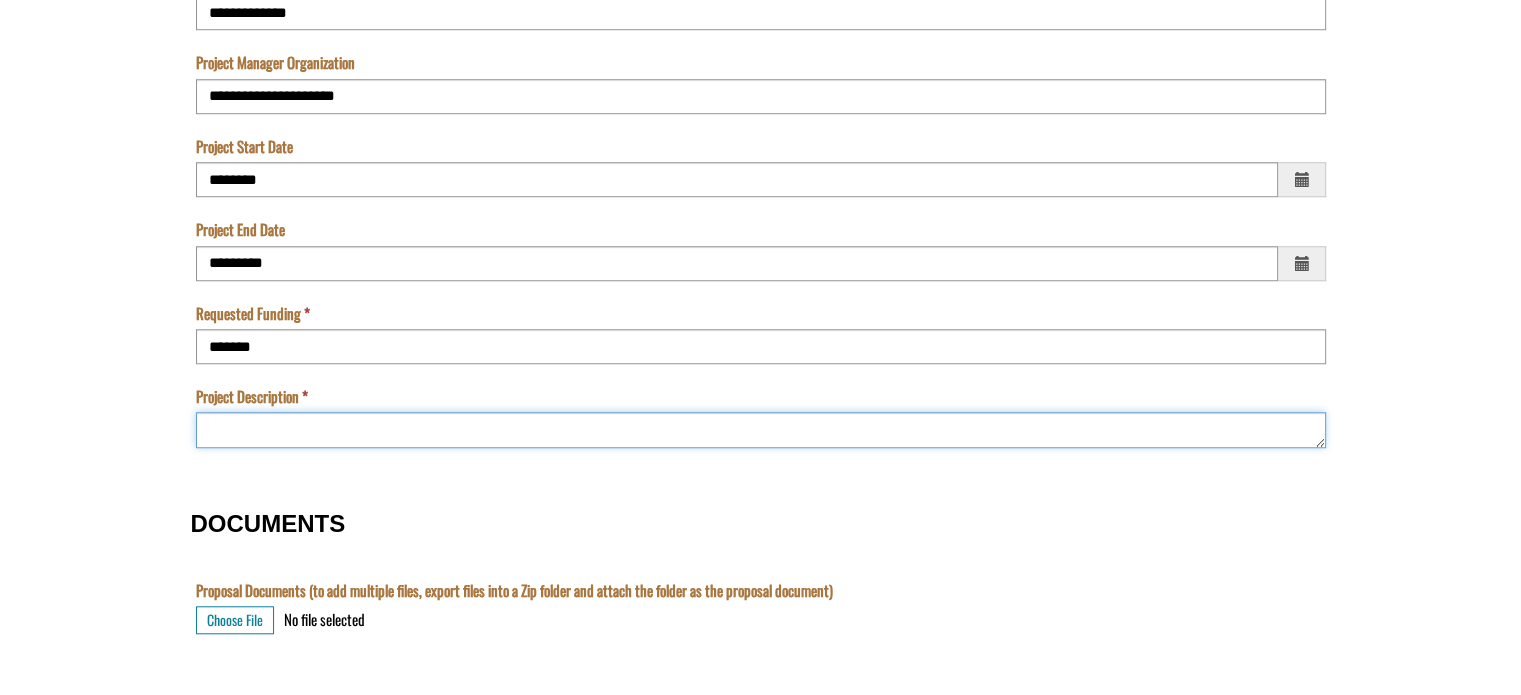 click on "Project Description" at bounding box center [761, 429] 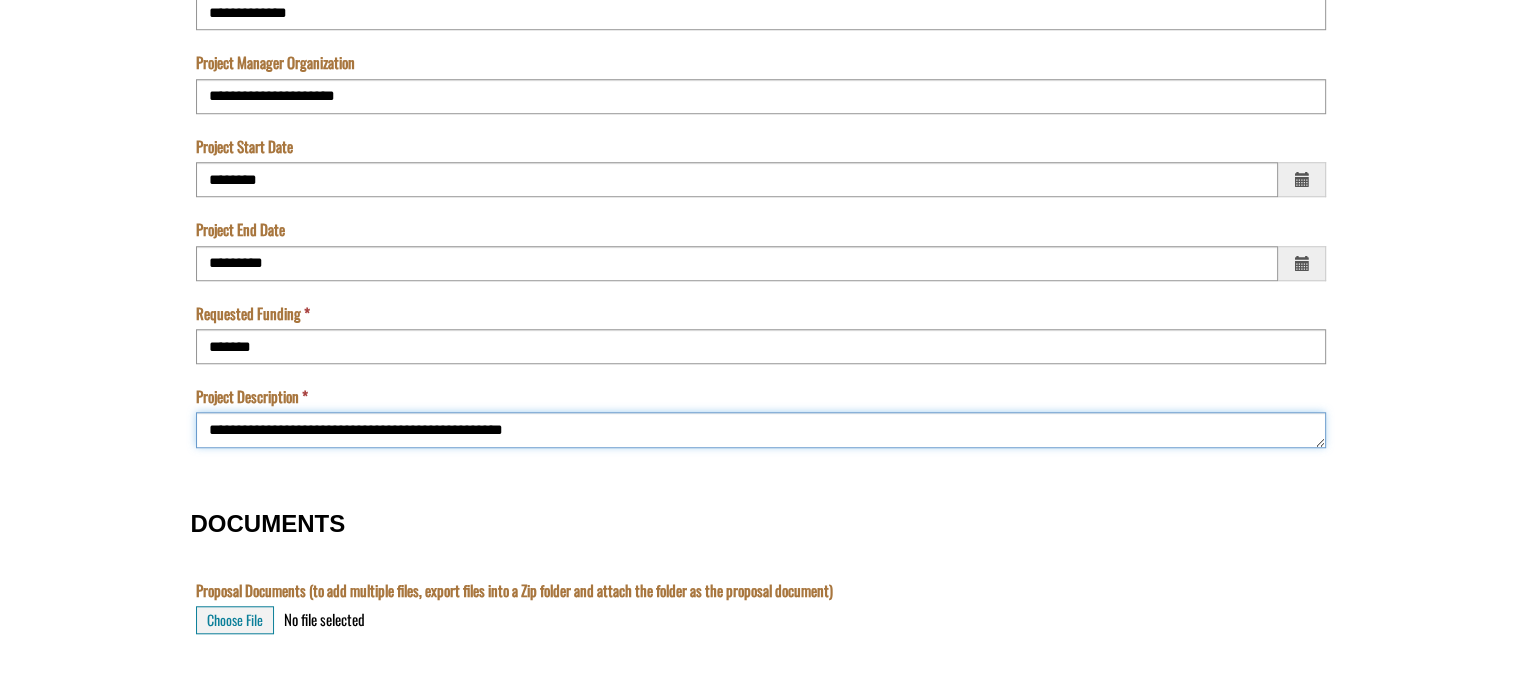 type on "**********" 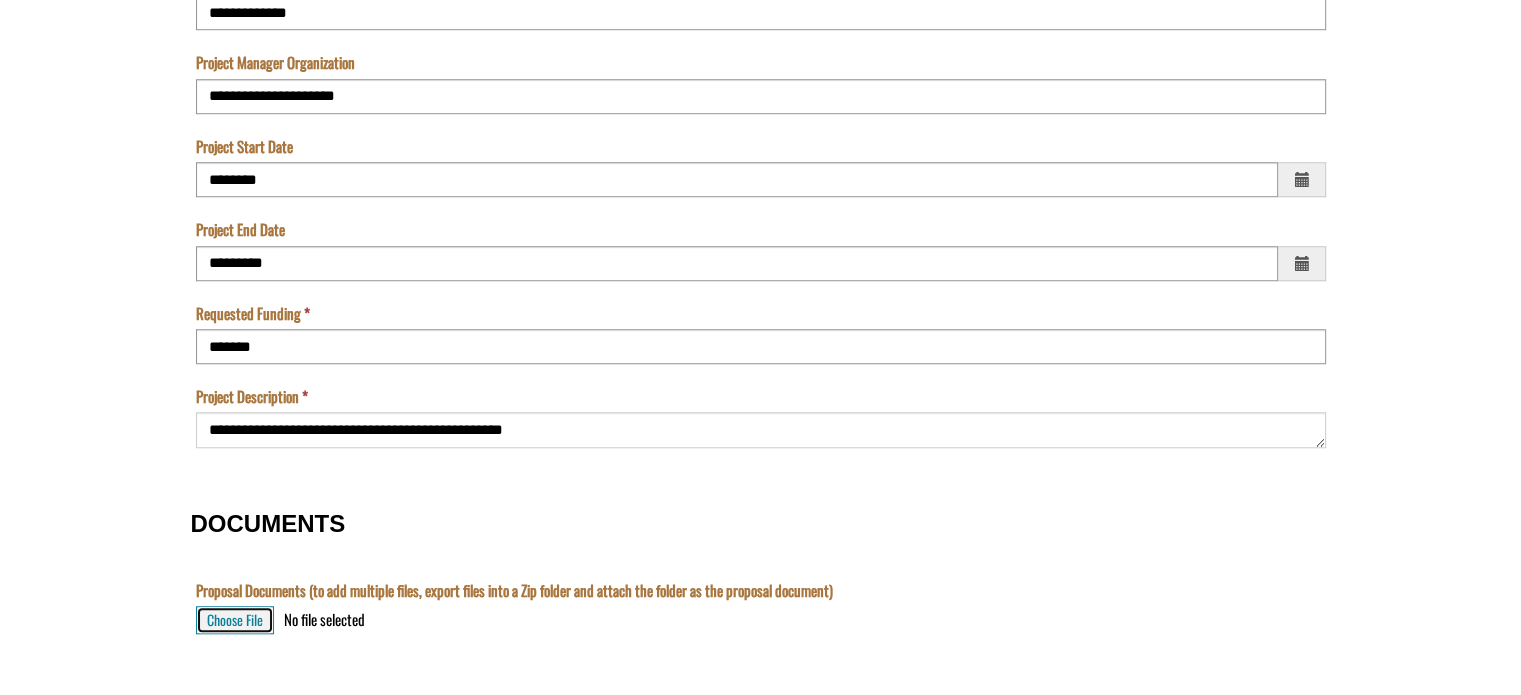 click on "Choose File" at bounding box center [235, 620] 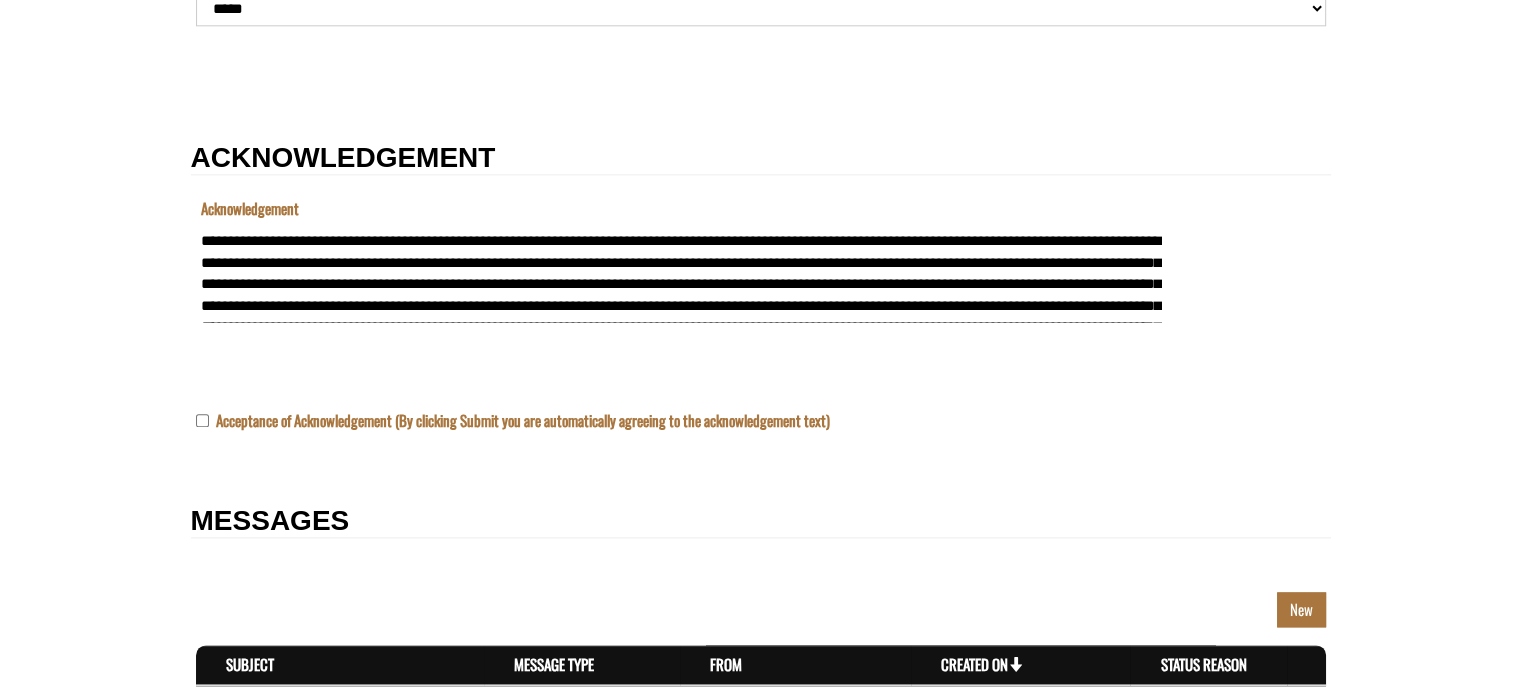 scroll, scrollTop: 2441, scrollLeft: 0, axis: vertical 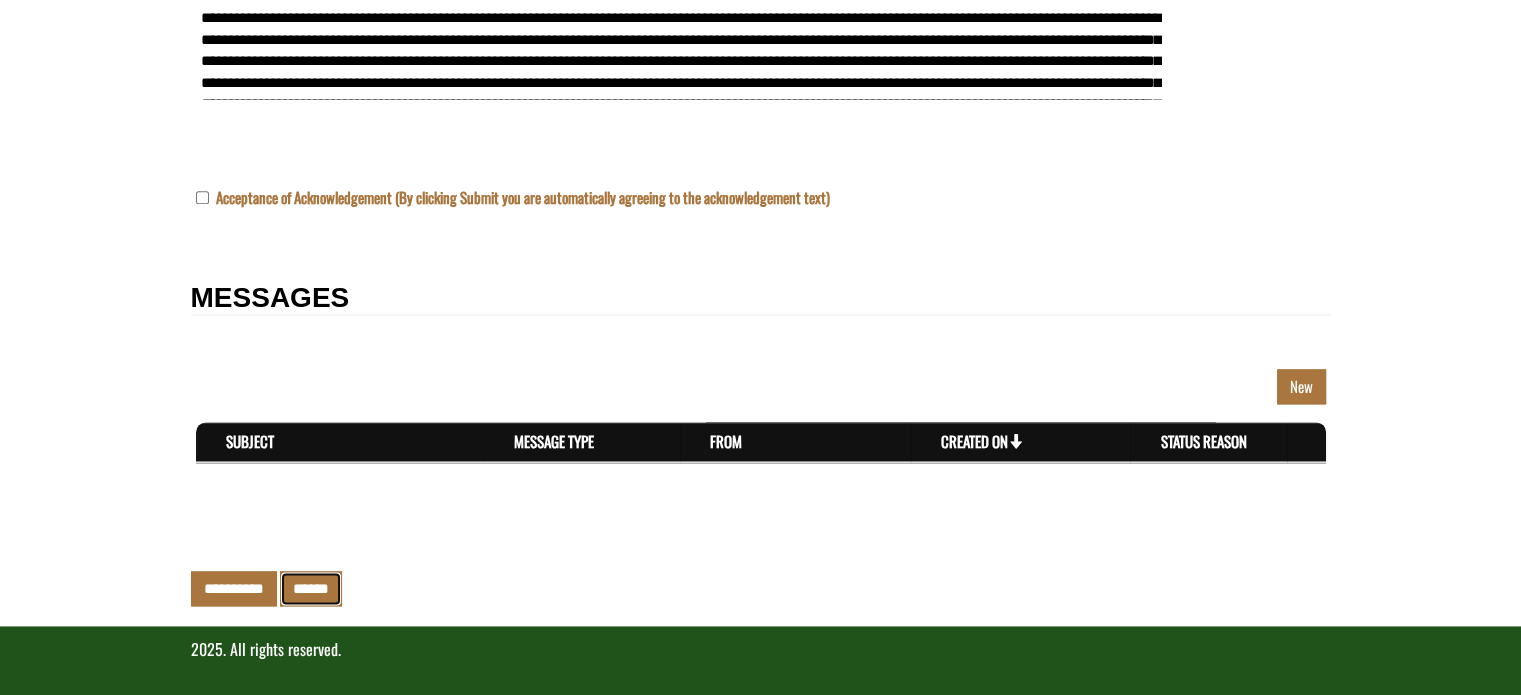 click on "******" at bounding box center (311, 588) 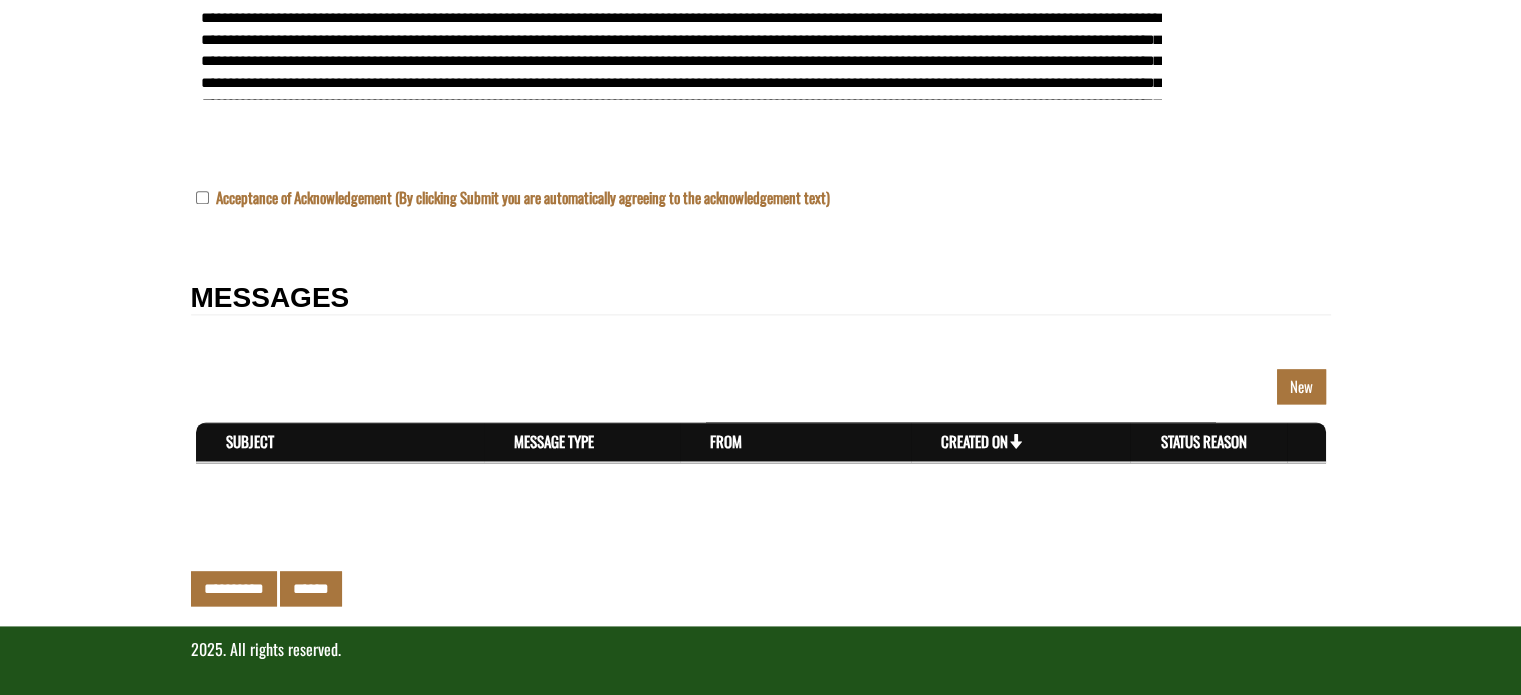 select on "*********" 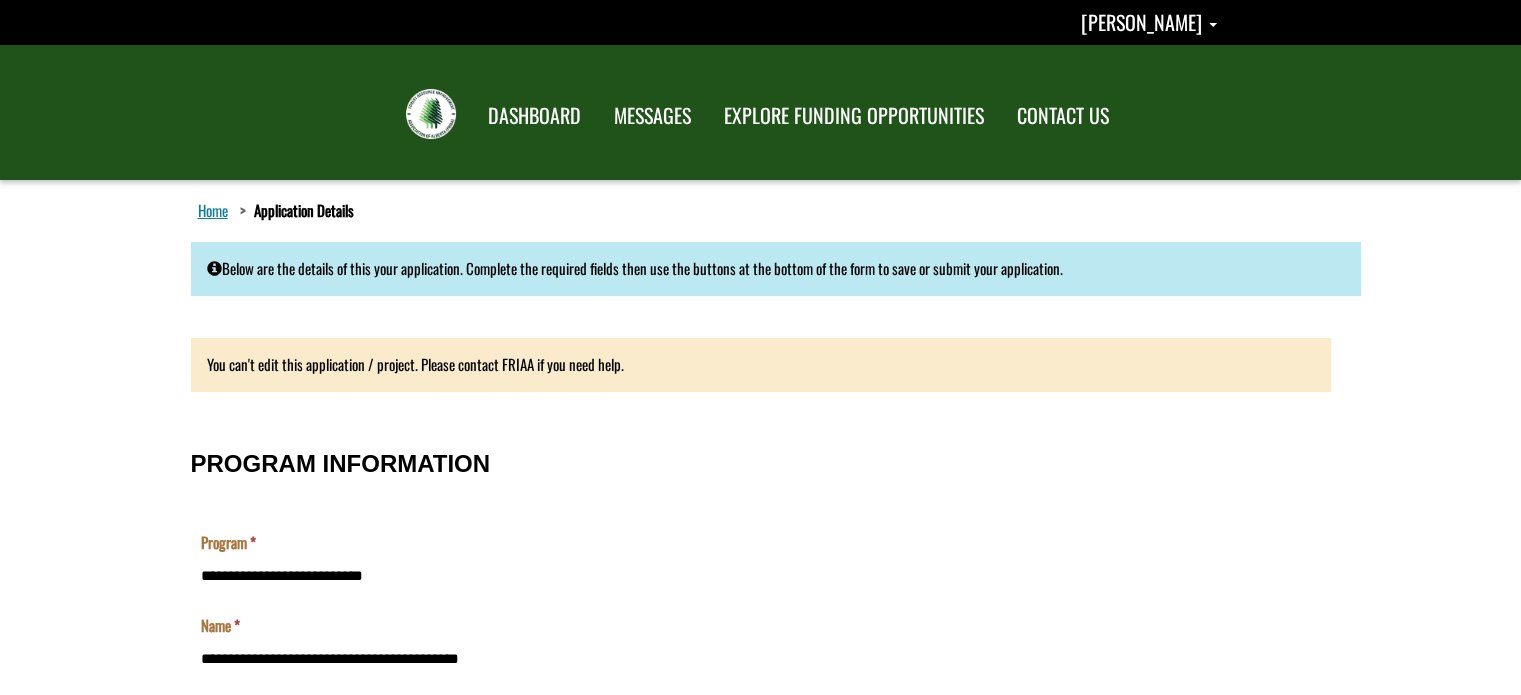 scroll, scrollTop: 0, scrollLeft: 0, axis: both 